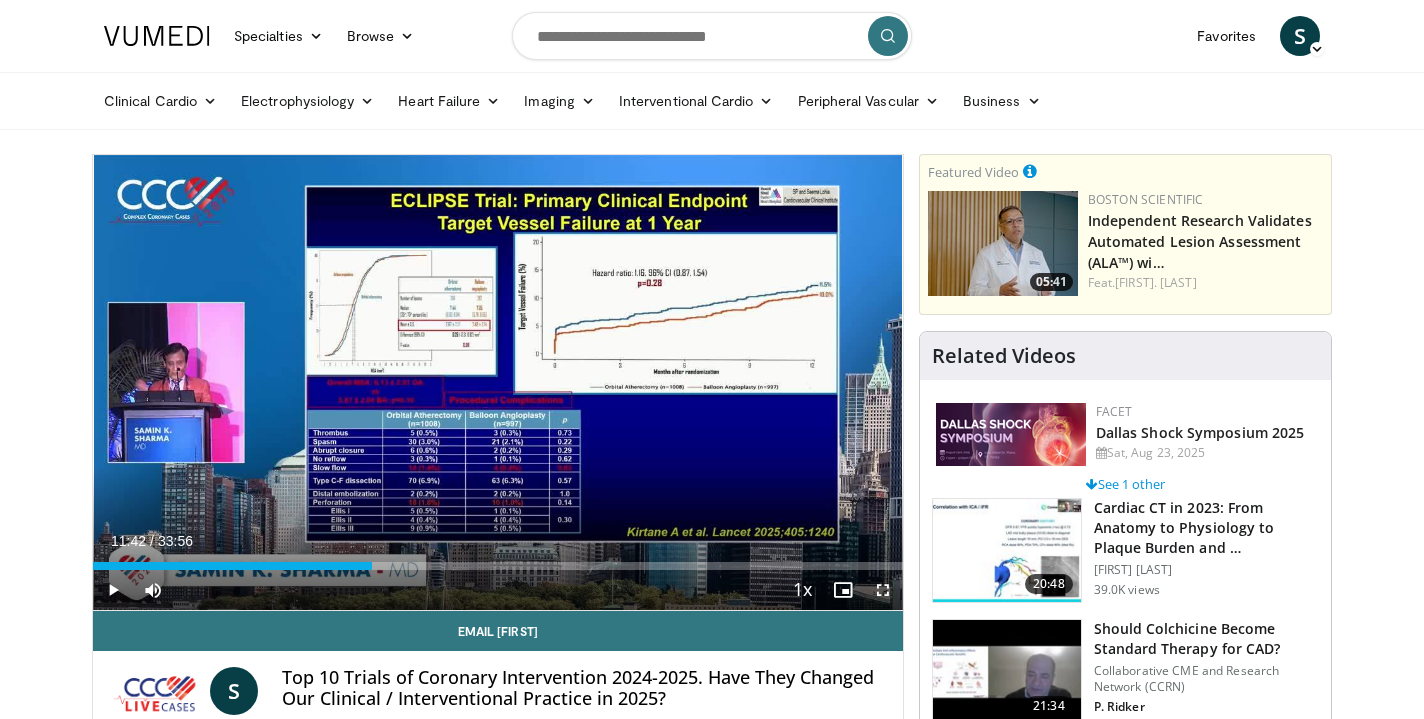 scroll, scrollTop: 0, scrollLeft: 0, axis: both 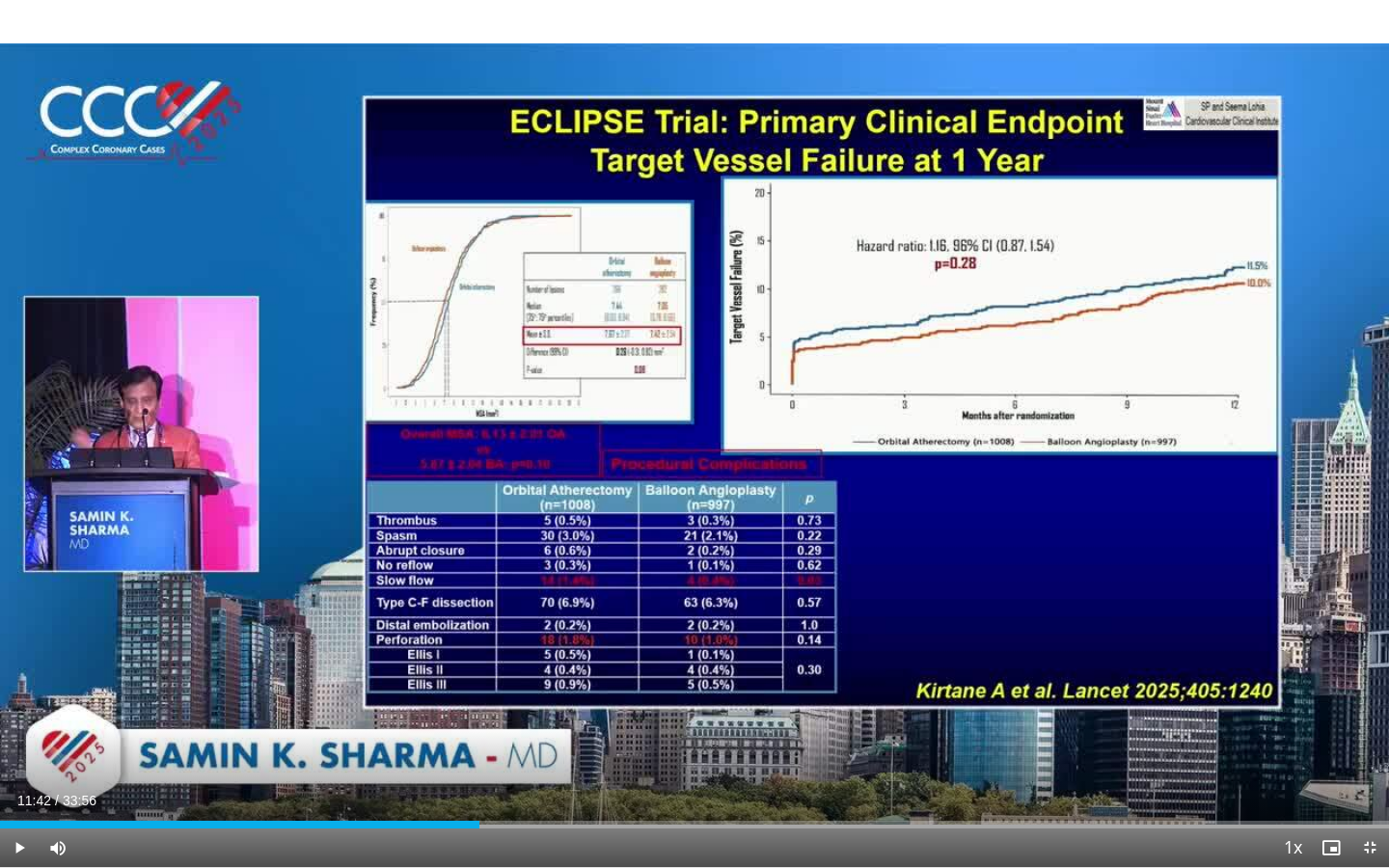 click at bounding box center (19, 848) 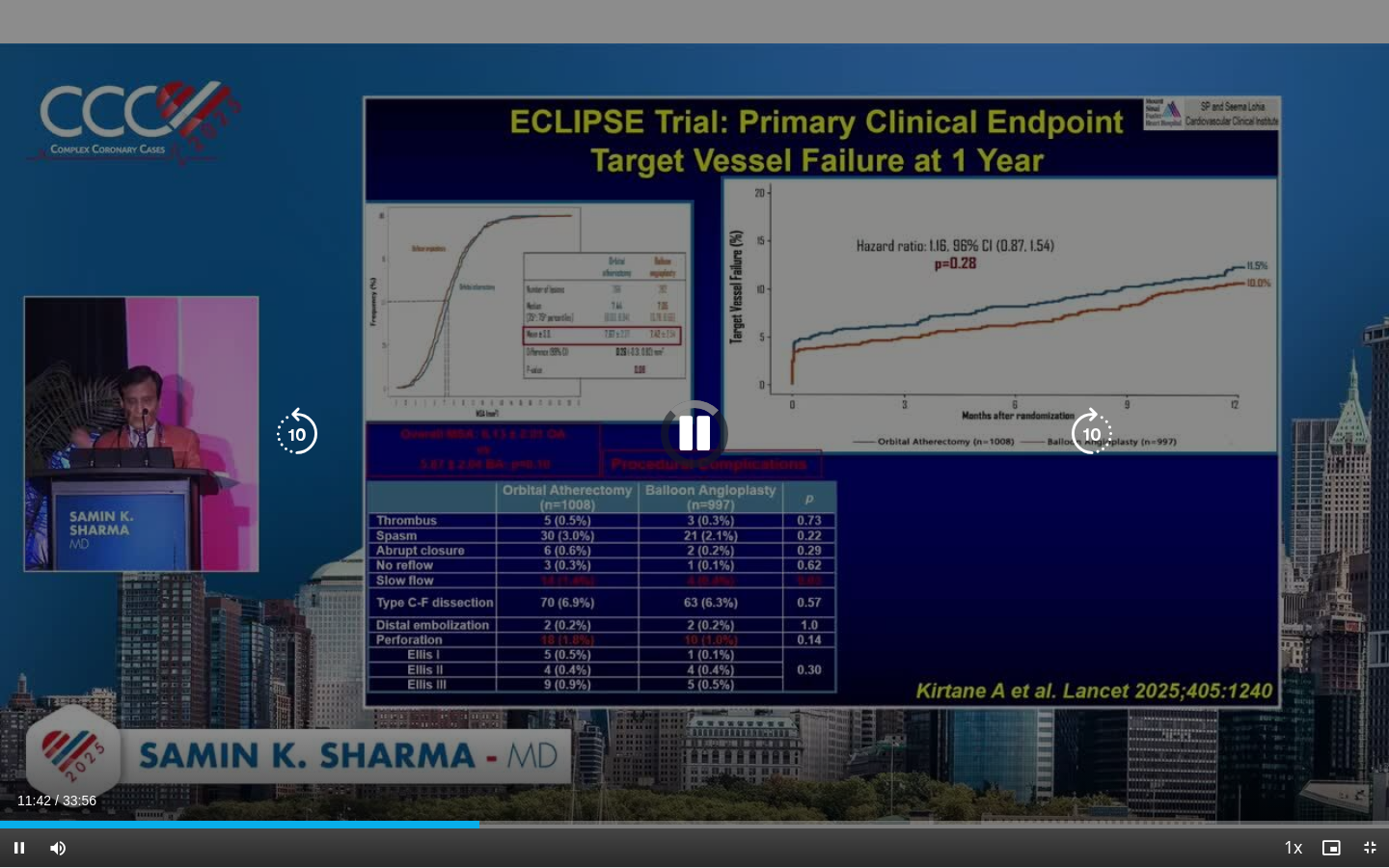 click at bounding box center (297, 434) 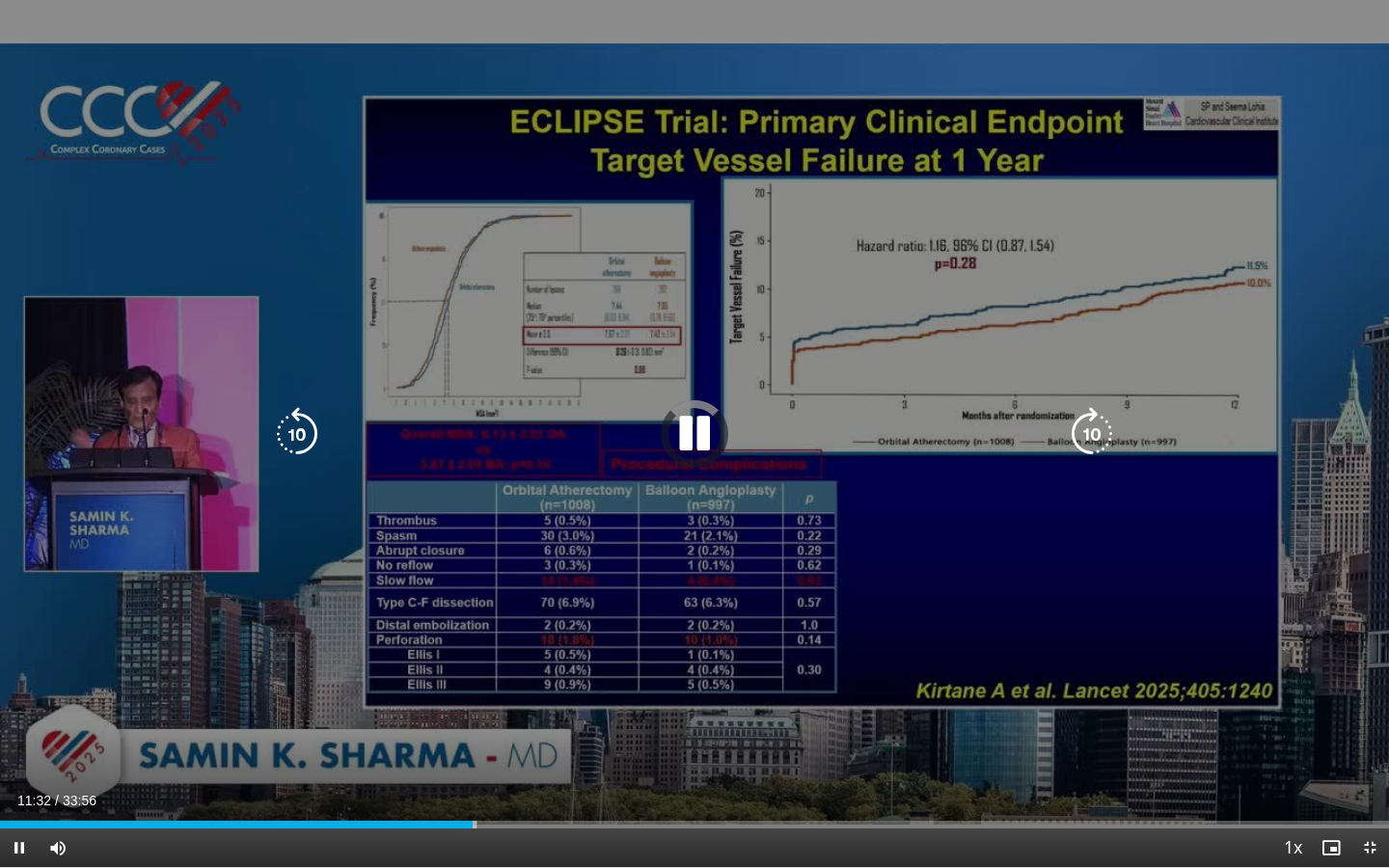 click at bounding box center (694, 434) 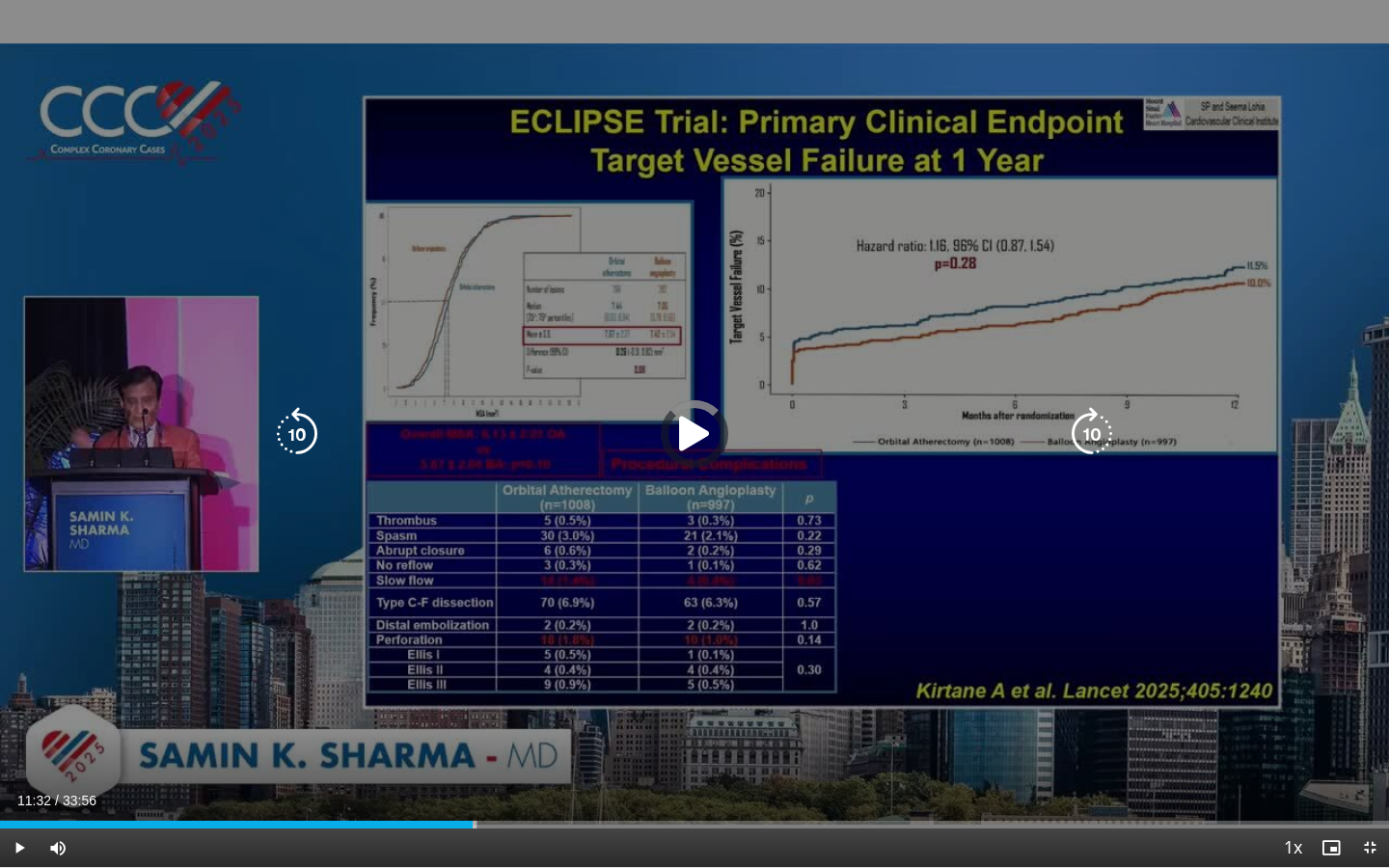 click at bounding box center [694, 434] 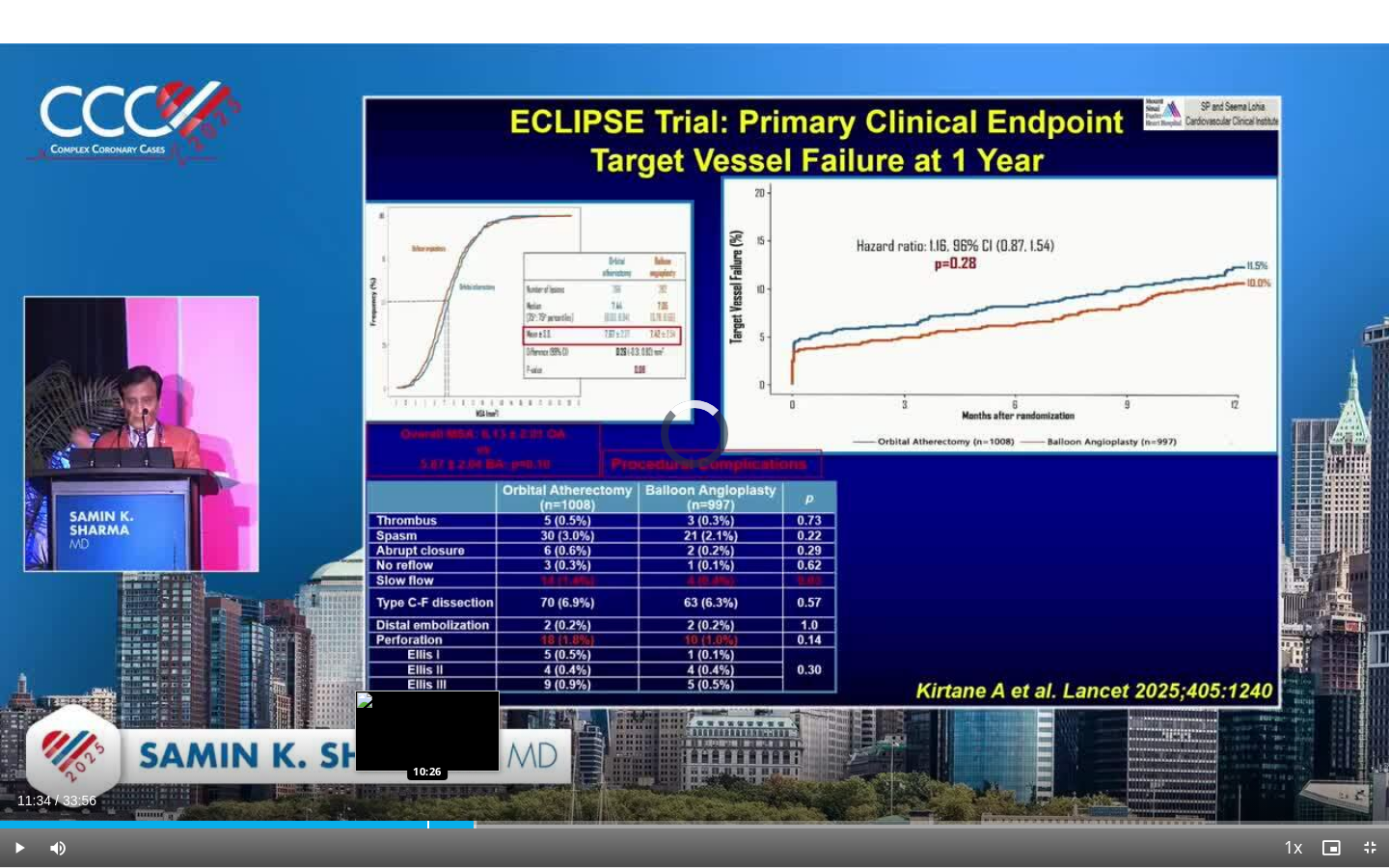 drag, startPoint x: 474, startPoint y: 823, endPoint x: 426, endPoint y: 827, distance: 48.166378 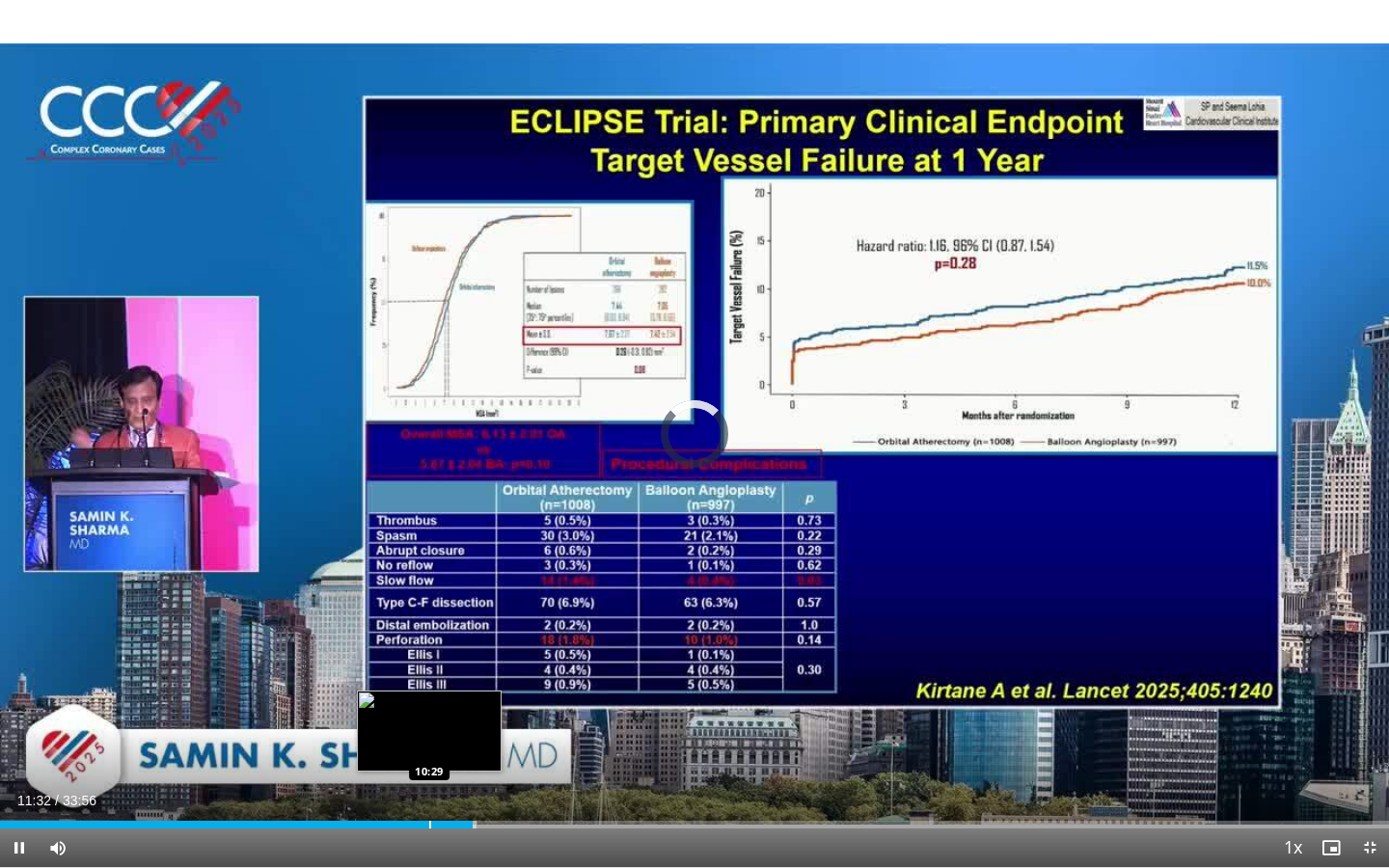 click at bounding box center (430, 825) 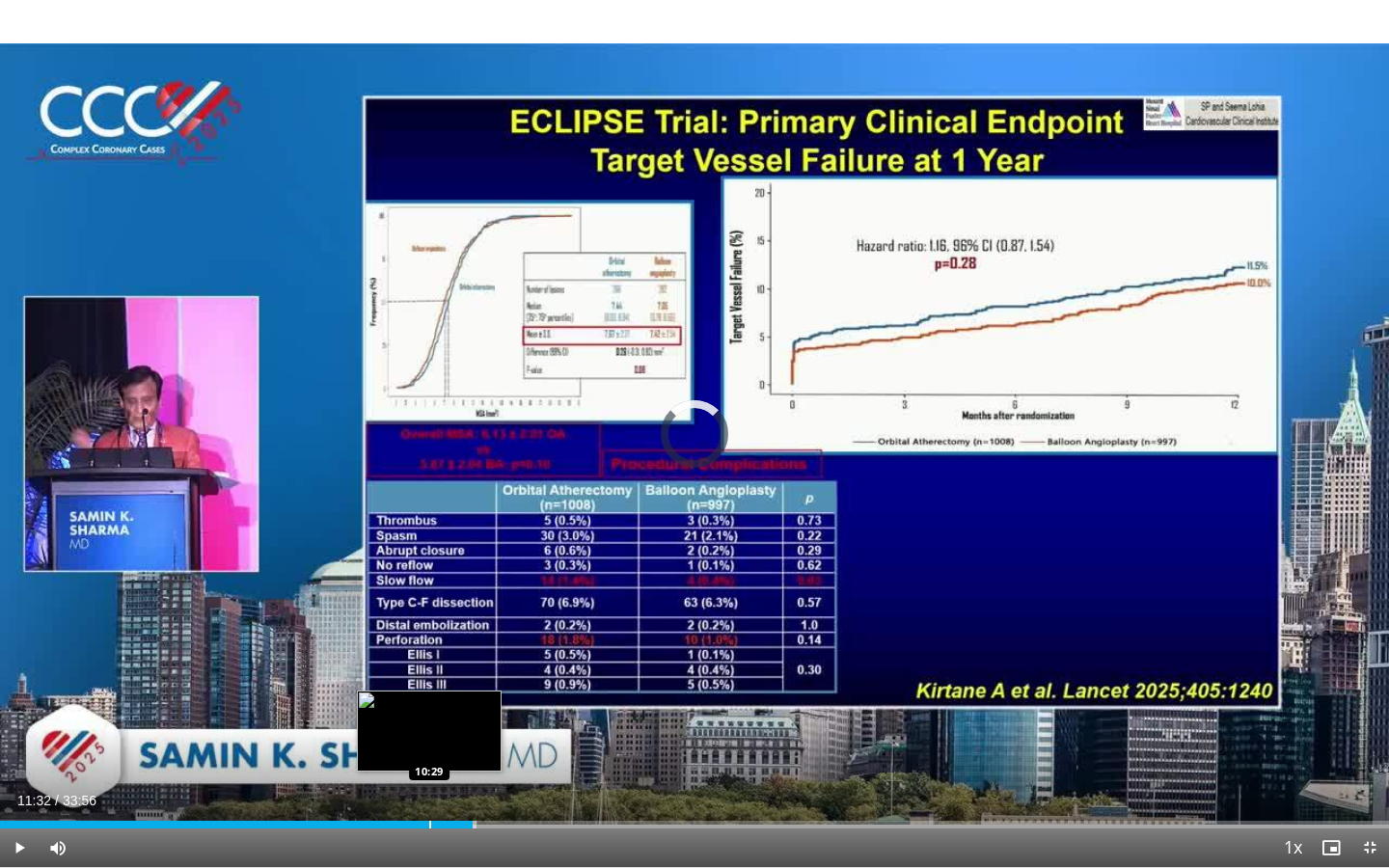 click at bounding box center (430, 825) 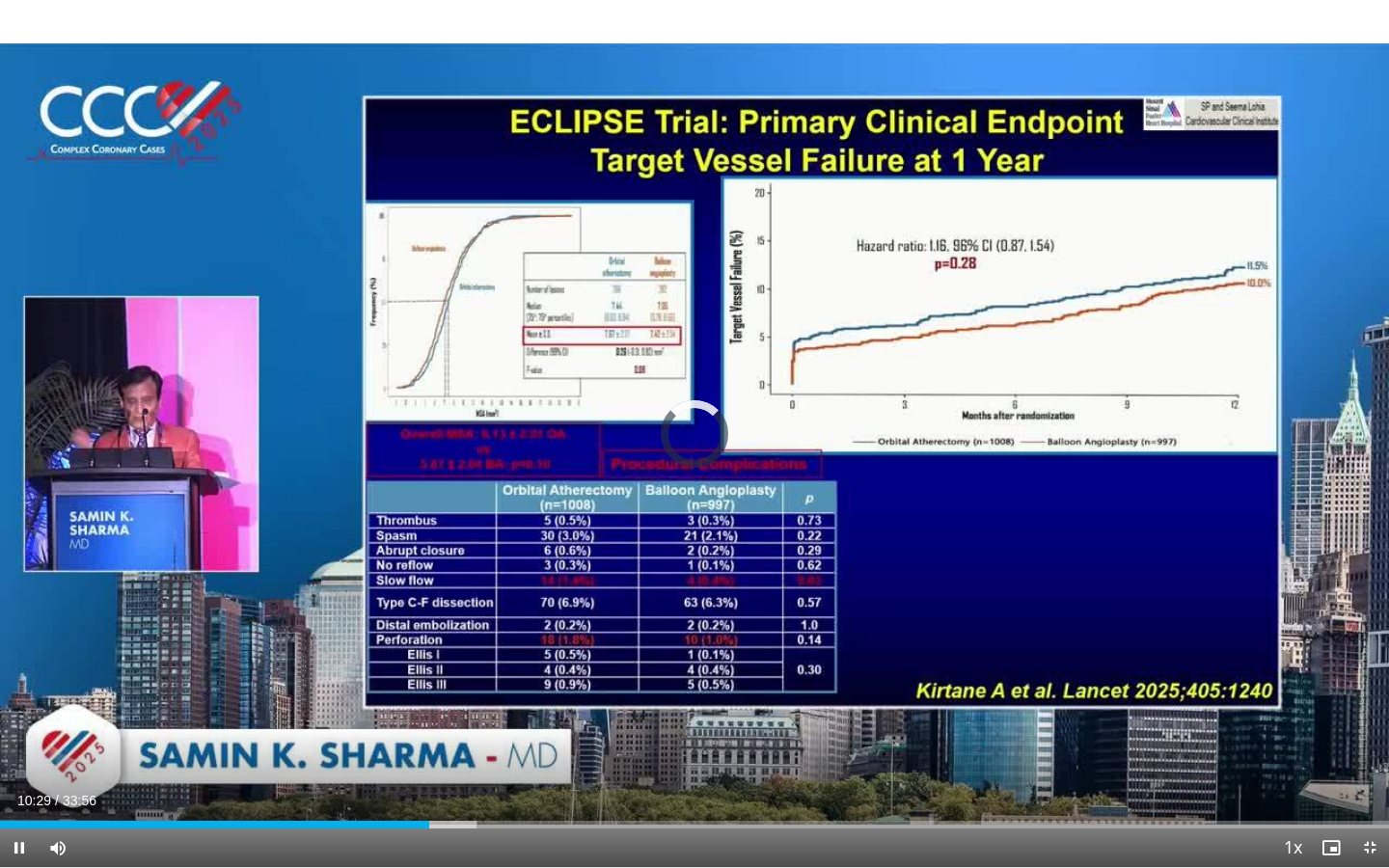 click at bounding box center [19, 848] 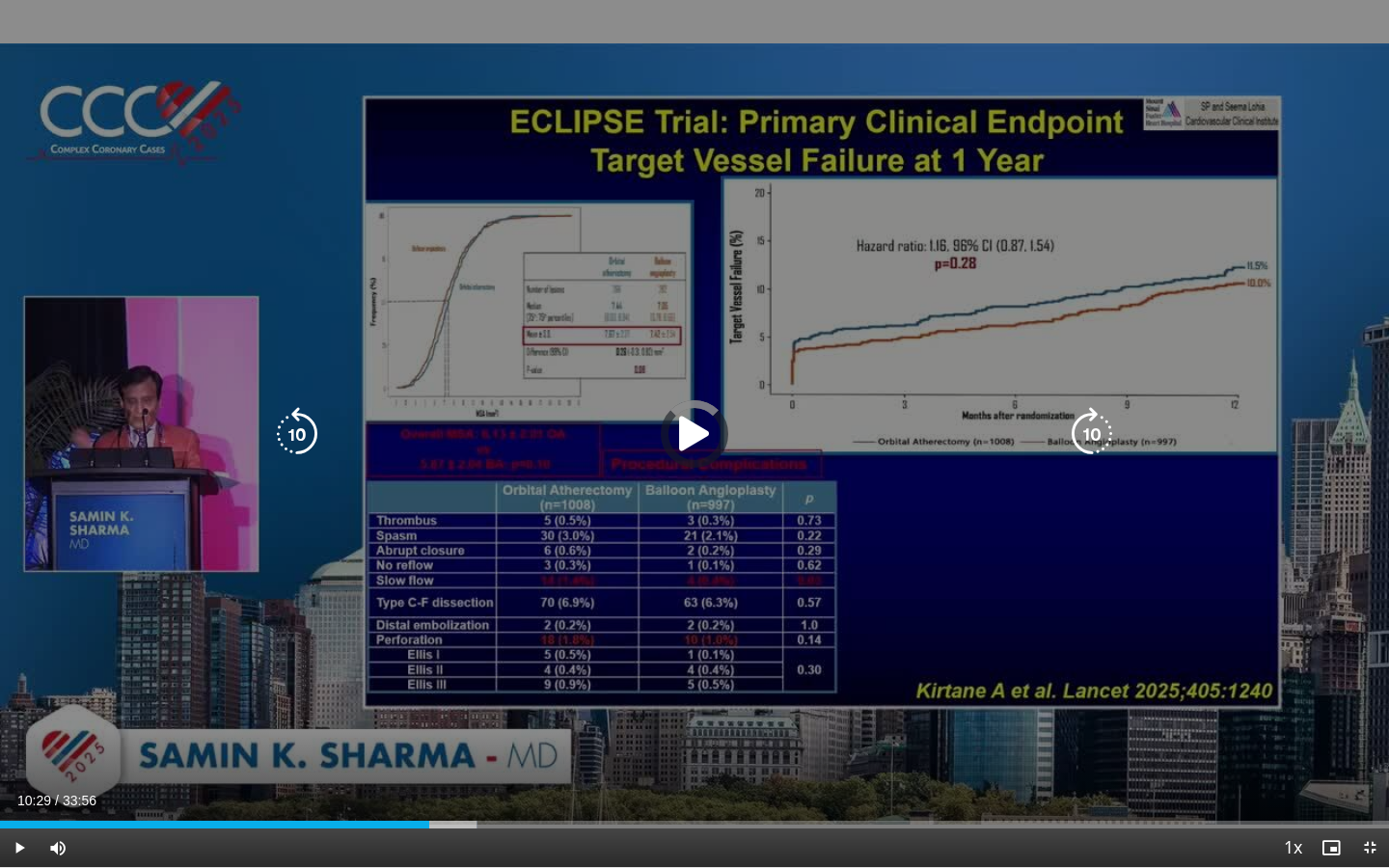 click at bounding box center (694, 434) 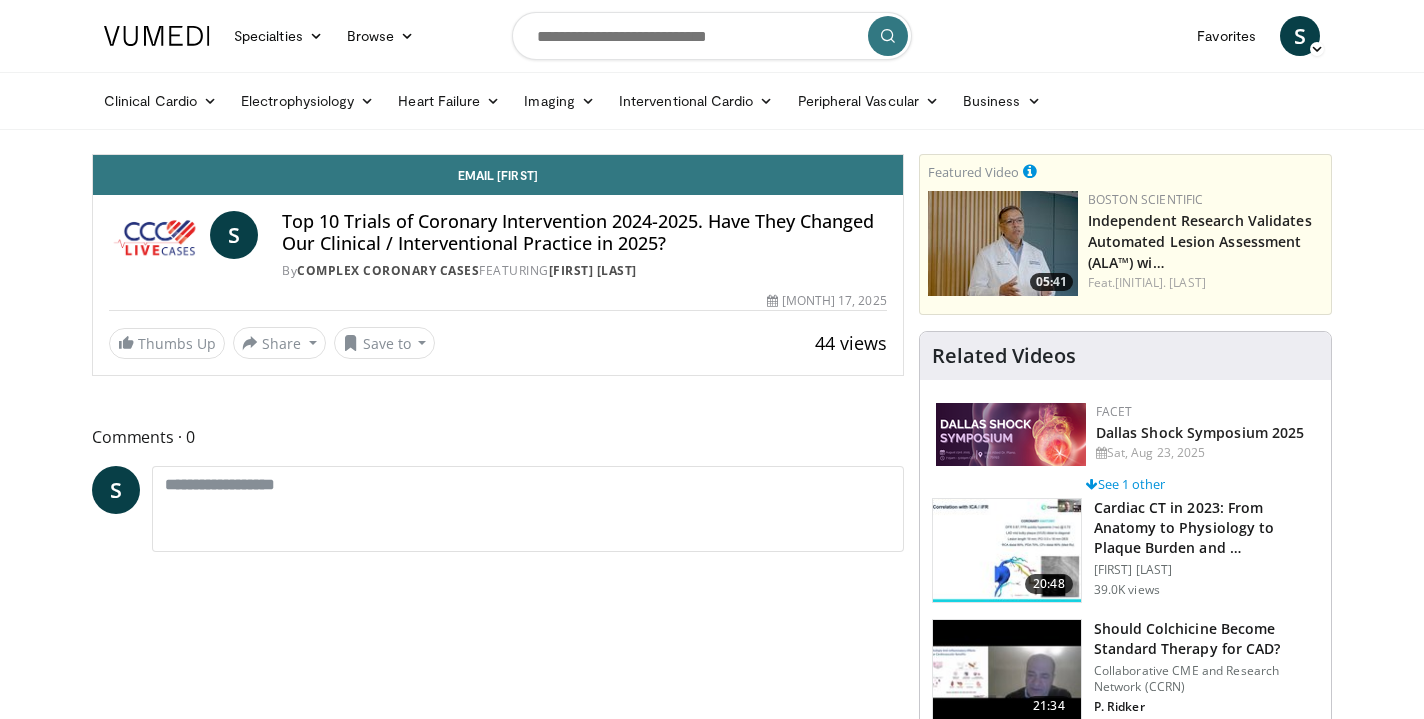 scroll, scrollTop: 0, scrollLeft: 0, axis: both 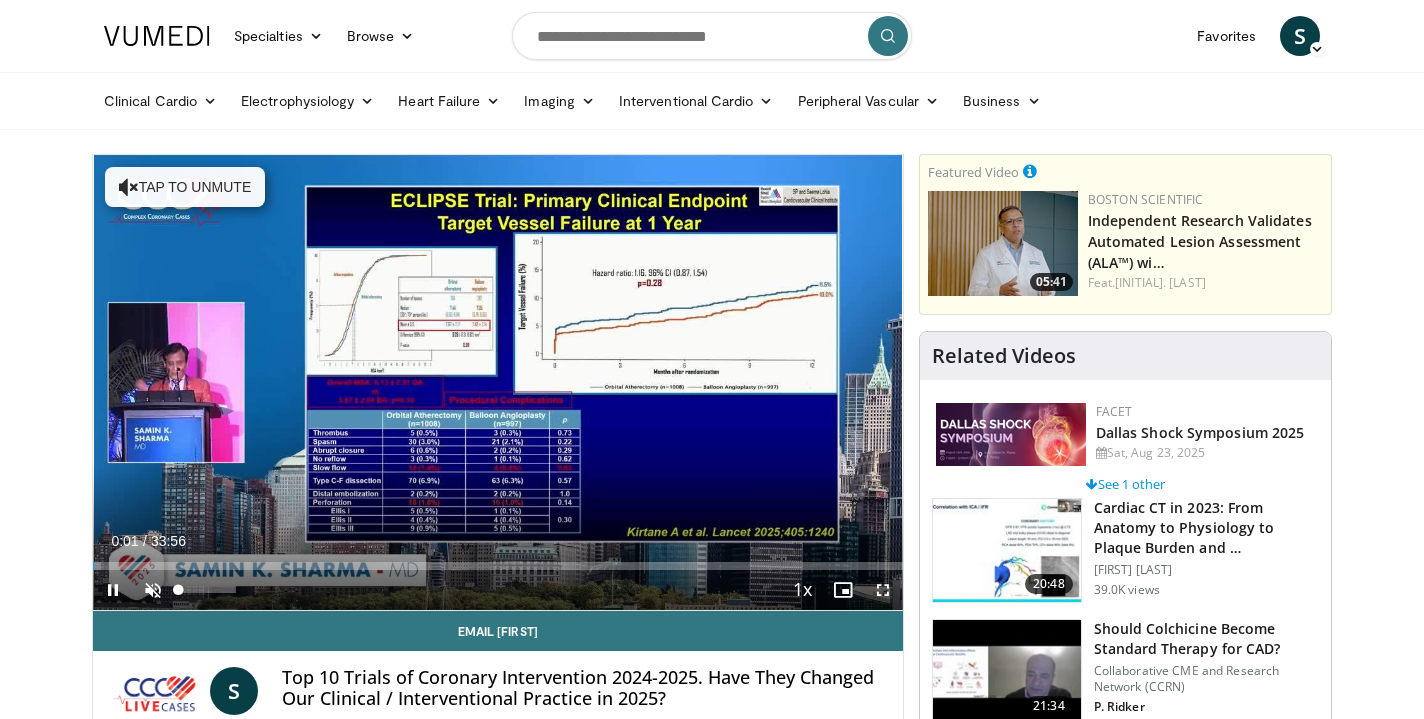 click at bounding box center [153, 590] 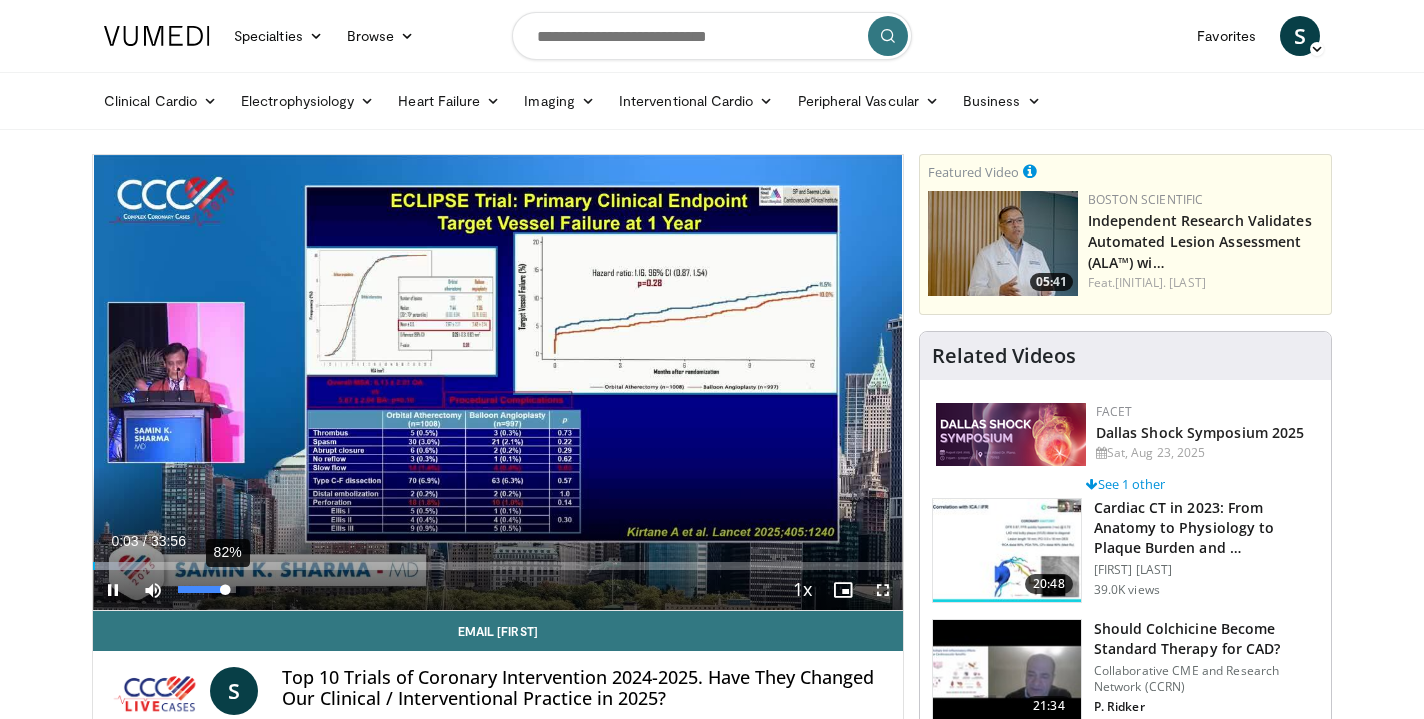 click on "82%" at bounding box center [206, 589] 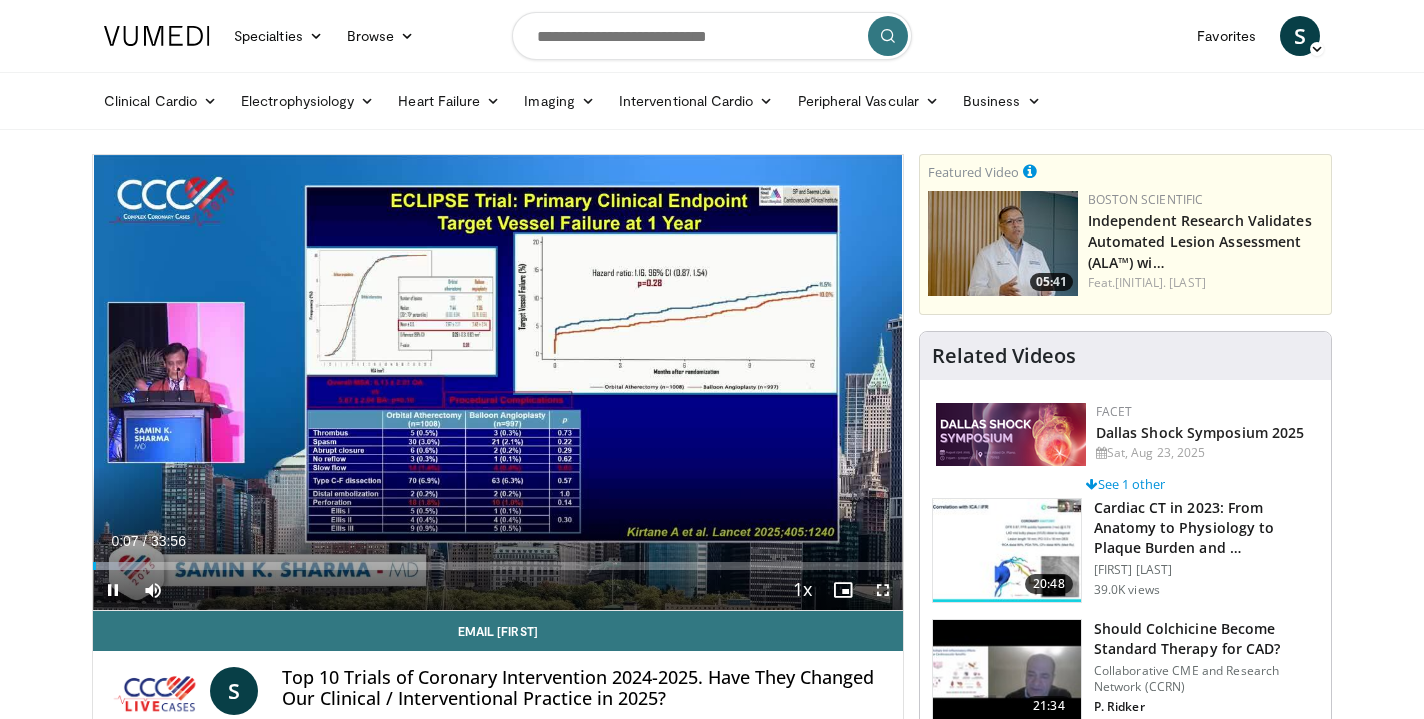 click at bounding box center [883, 590] 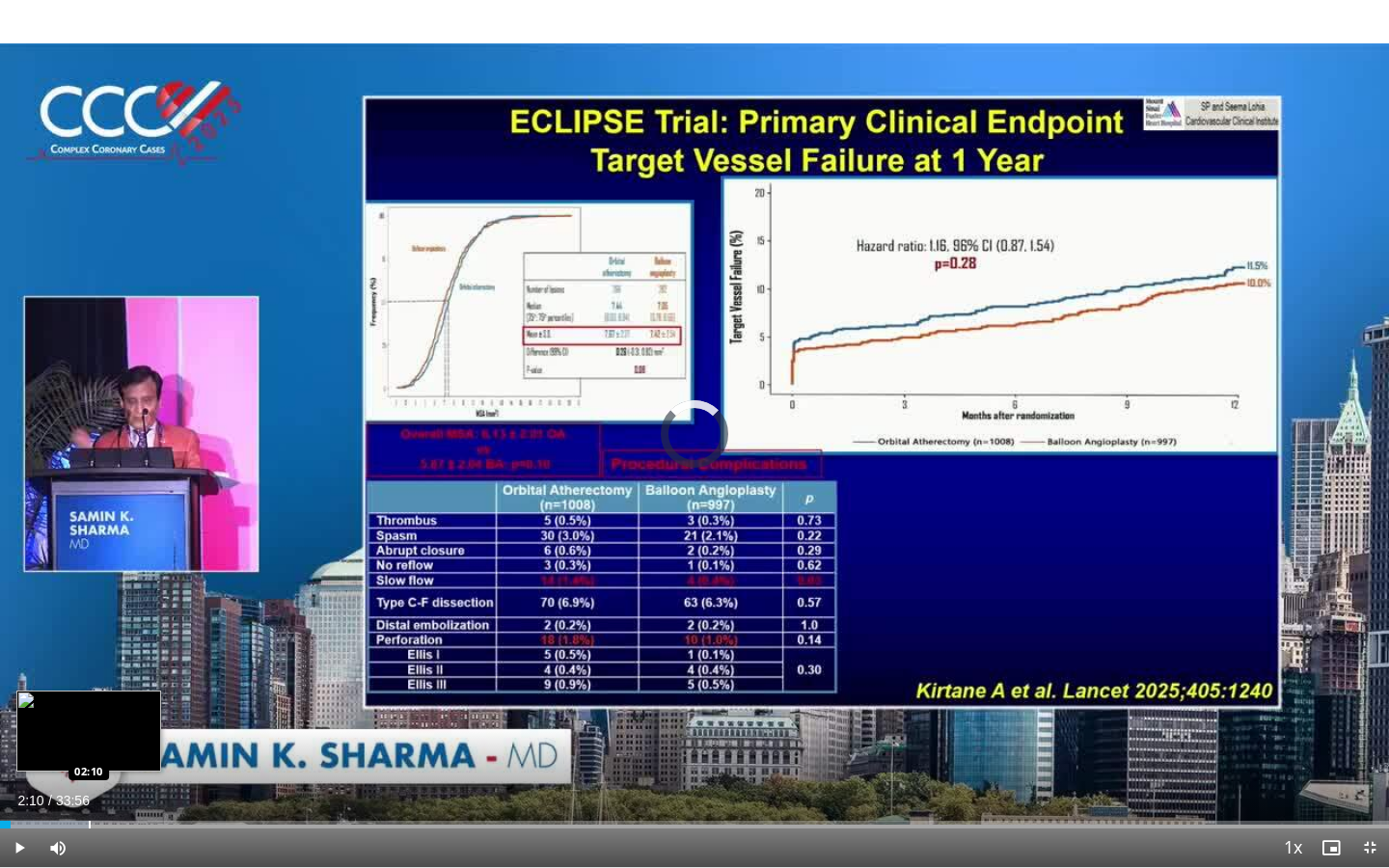 click at bounding box center [90, 825] 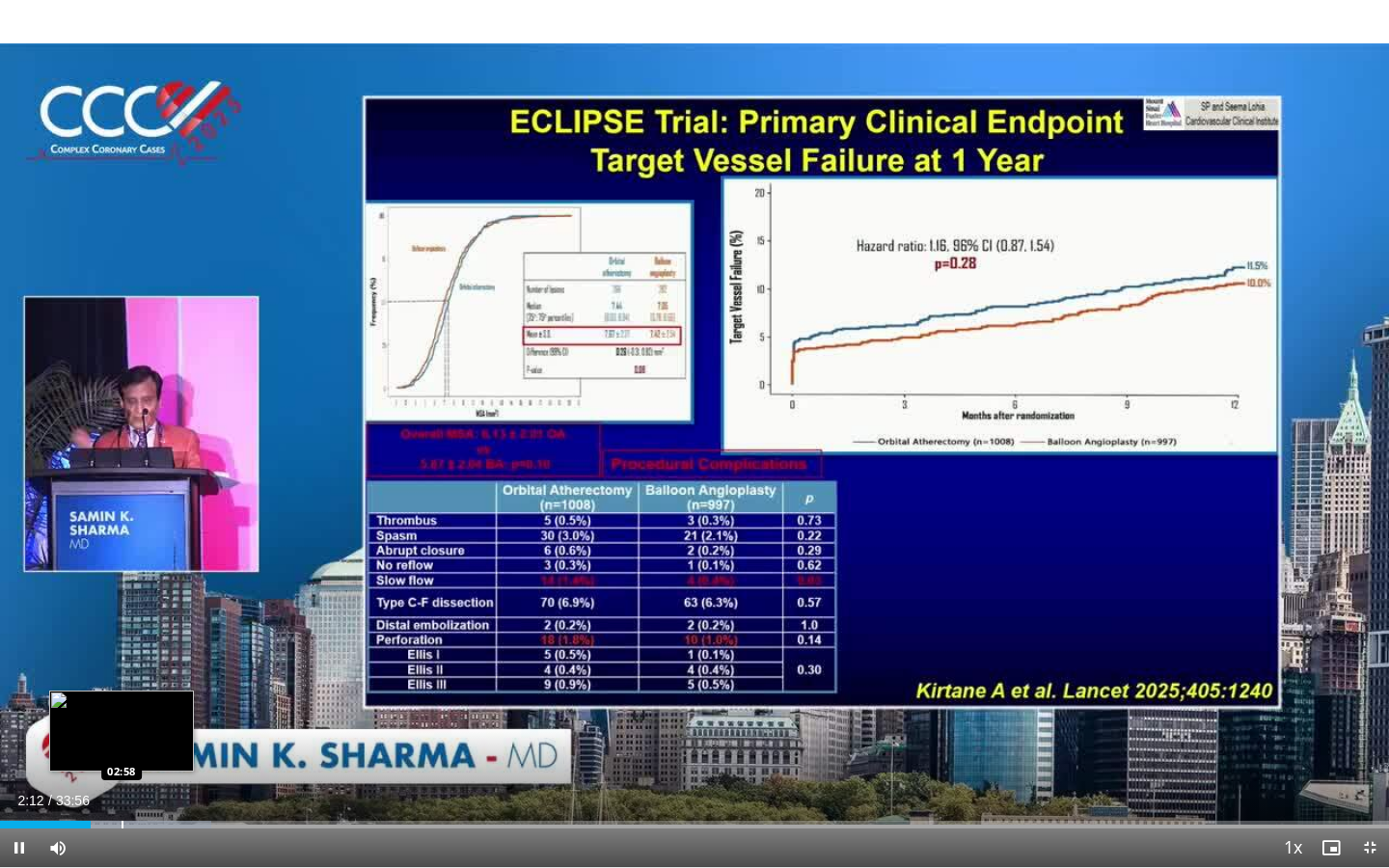 click at bounding box center [123, 825] 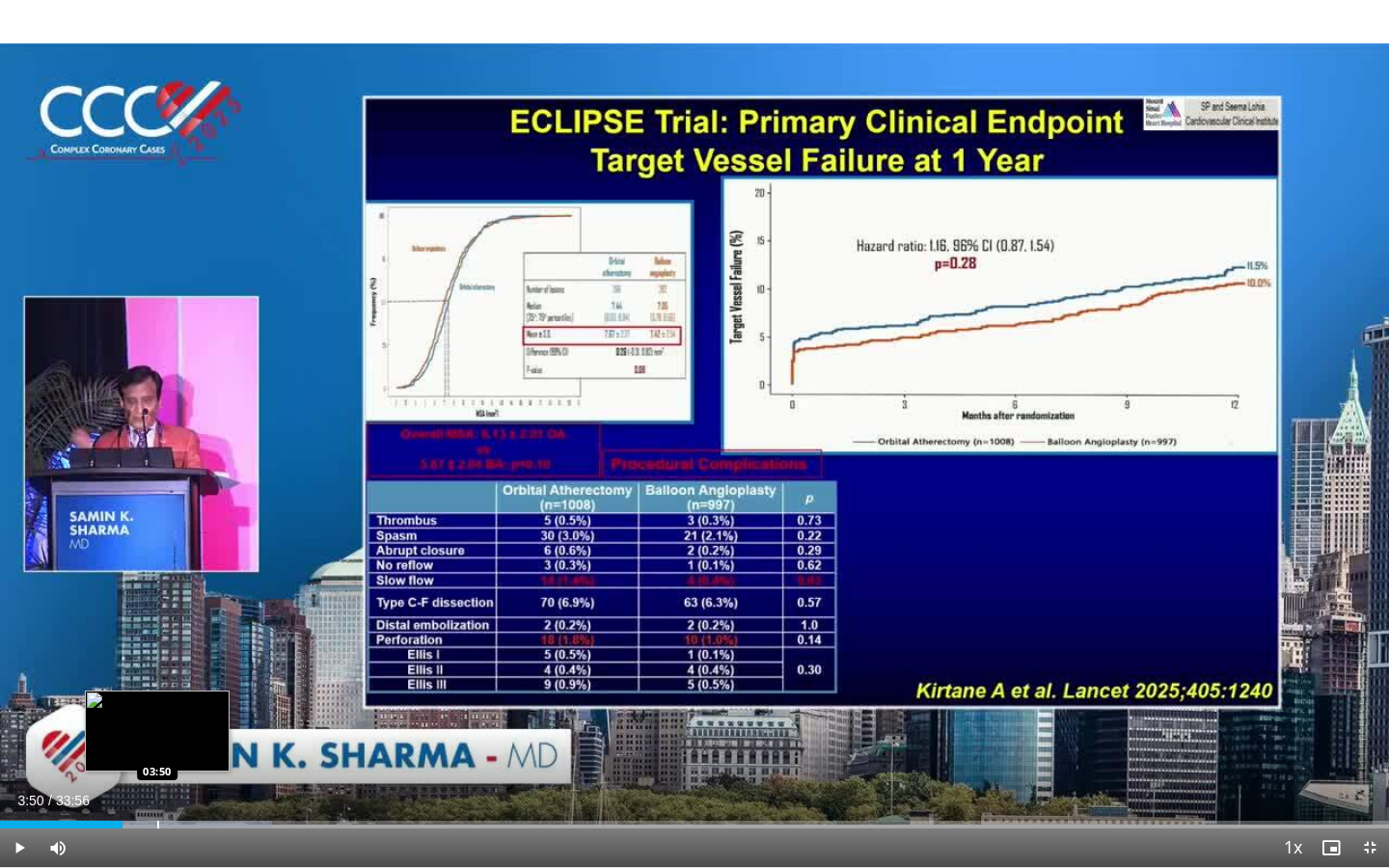 click at bounding box center [158, 825] 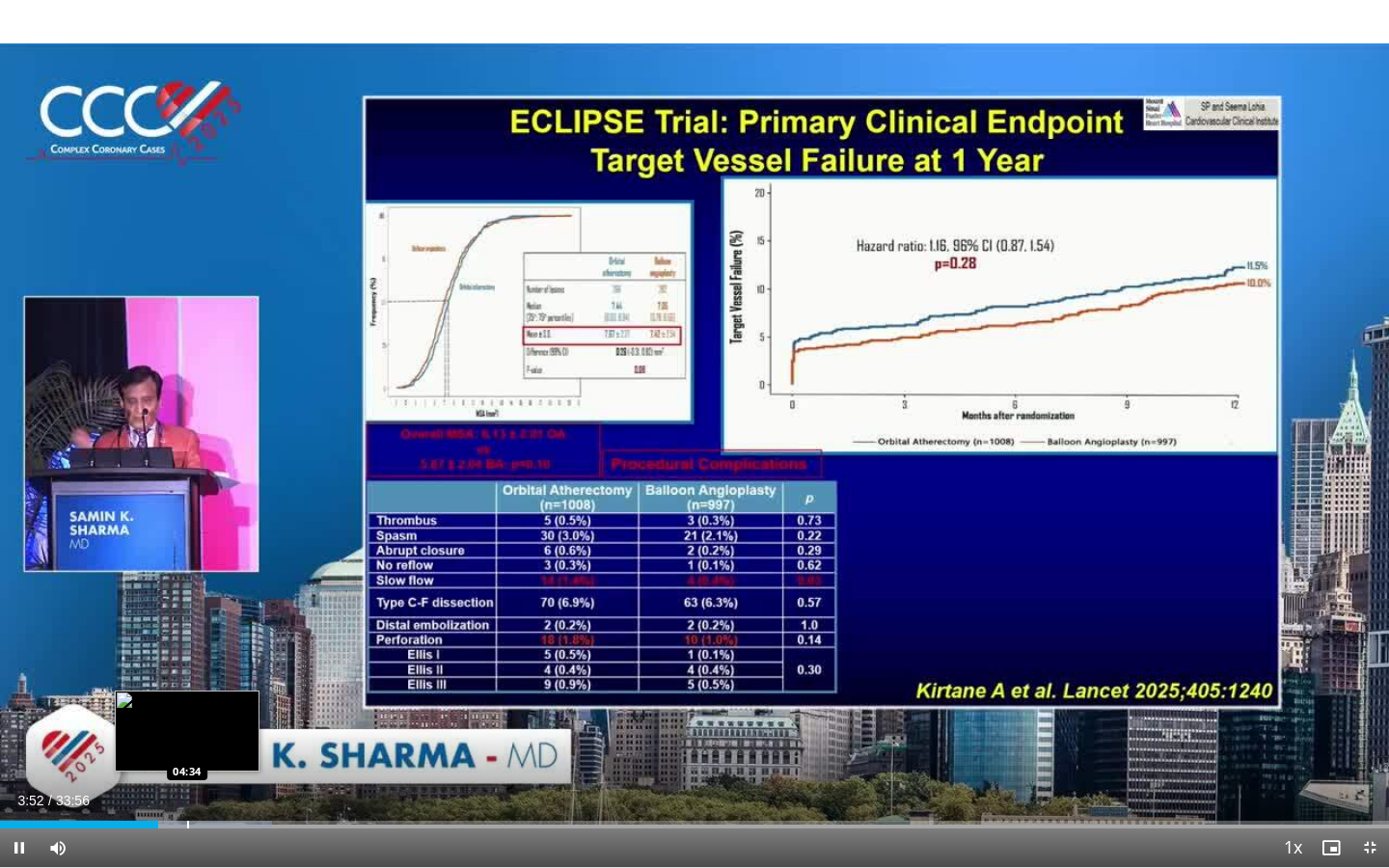 click on "Loaded :  19.61% 03:52 04:34" at bounding box center [694, 819] 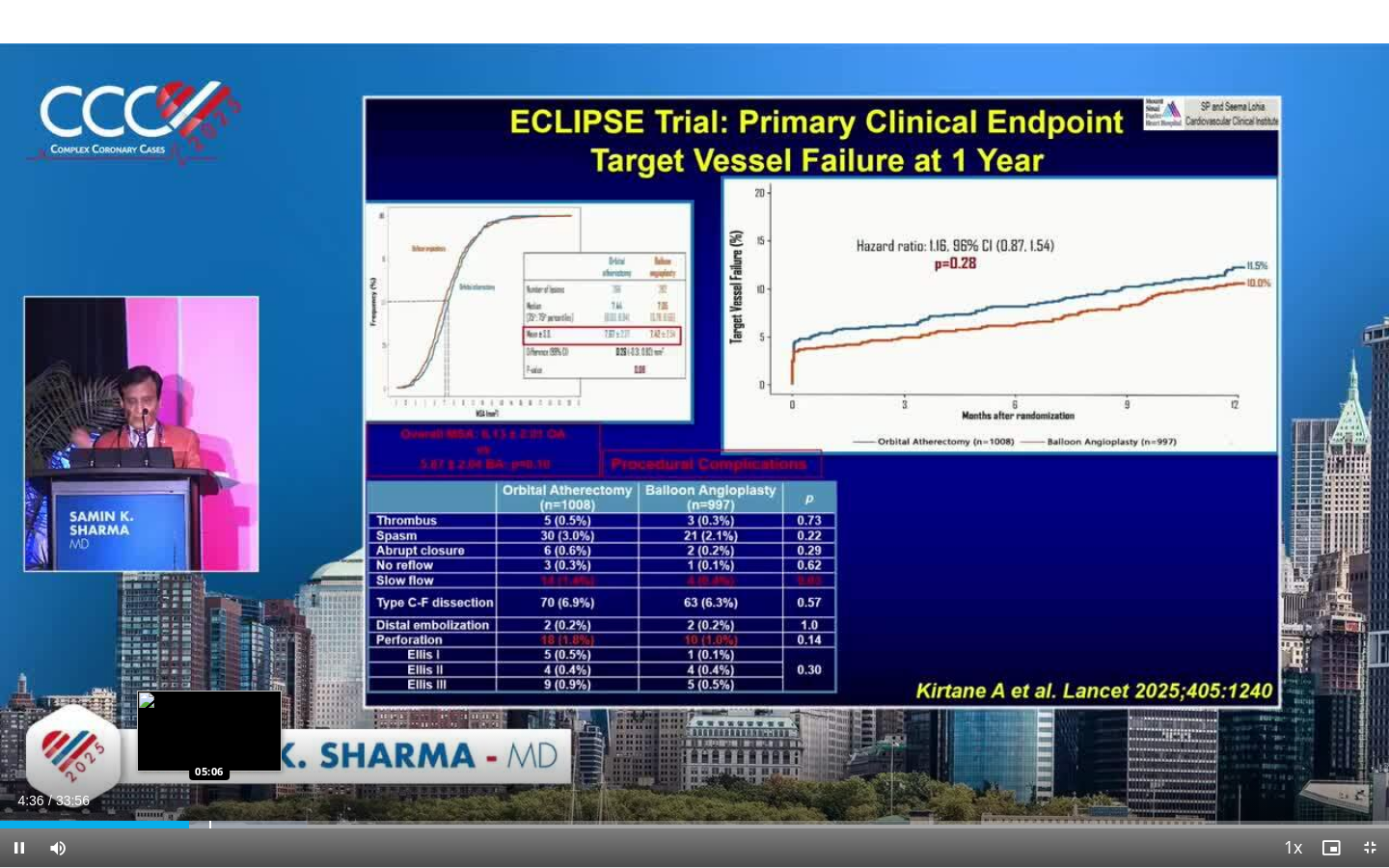click on "Loaded :  22.06% 04:36 05:06" at bounding box center [694, 819] 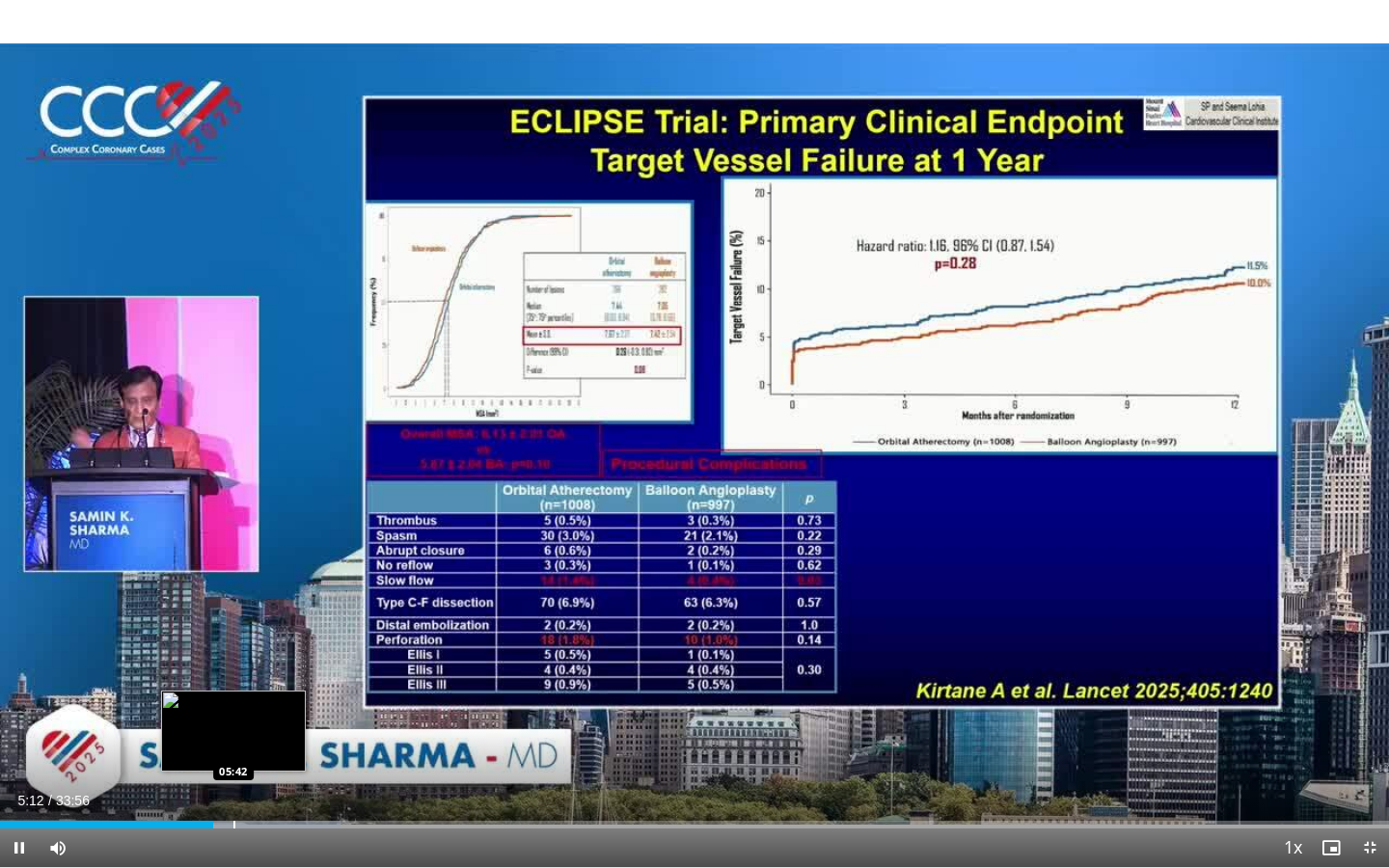 click on "Loaded :  24.50% 05:12 05:42" at bounding box center (694, 819) 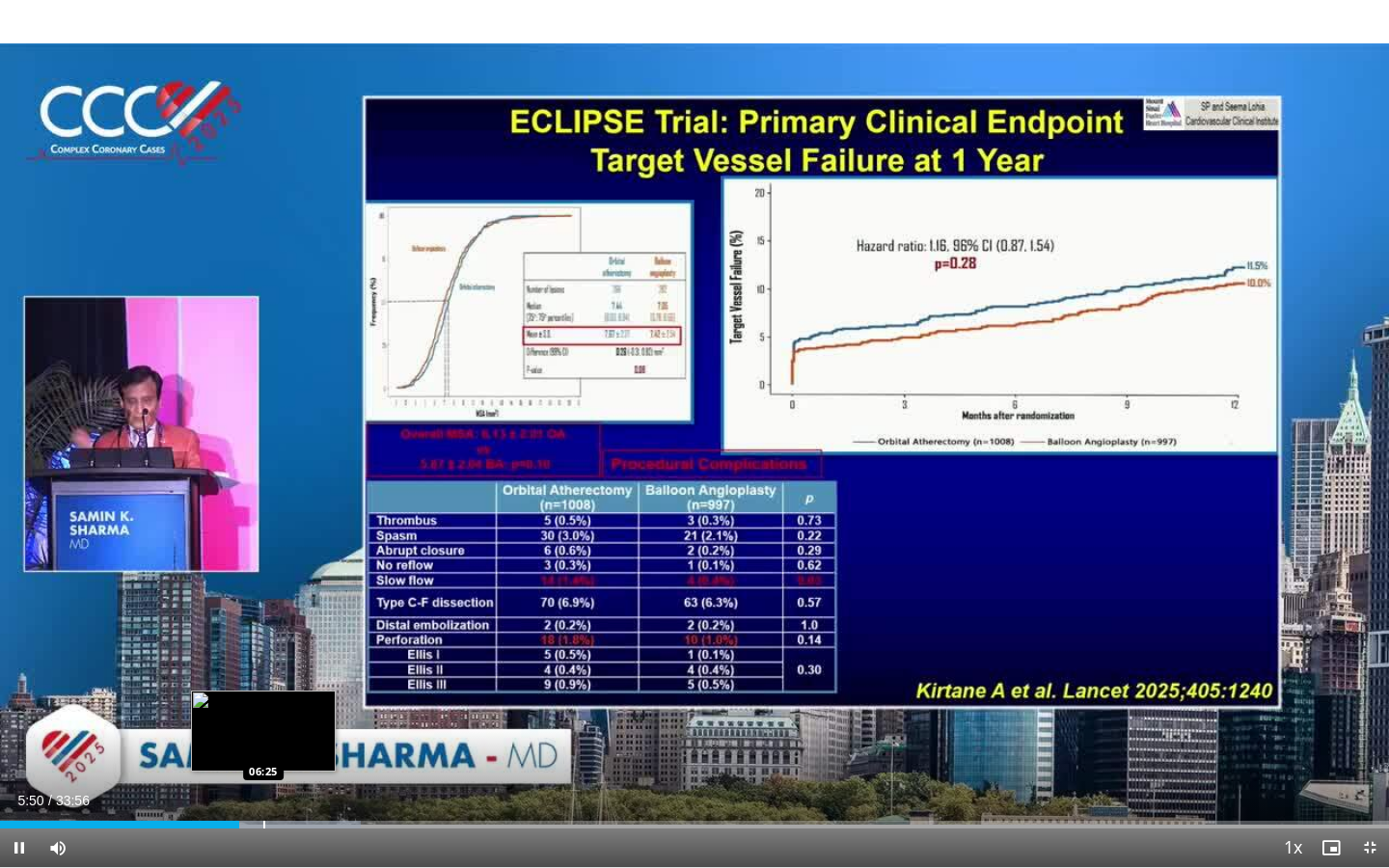 click on "Loaded :  25.99% 05:50 06:25" at bounding box center (694, 819) 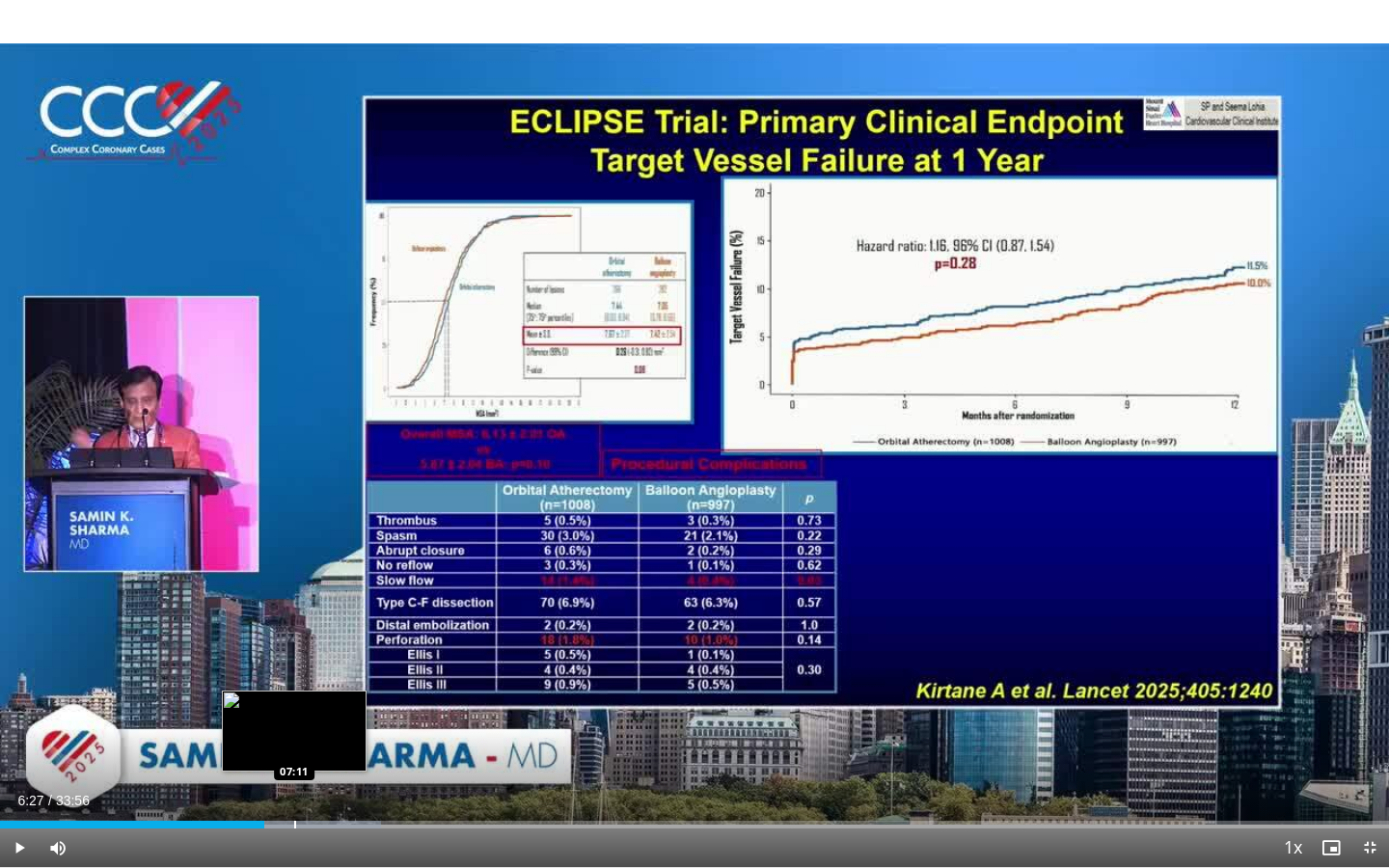 click at bounding box center (295, 825) 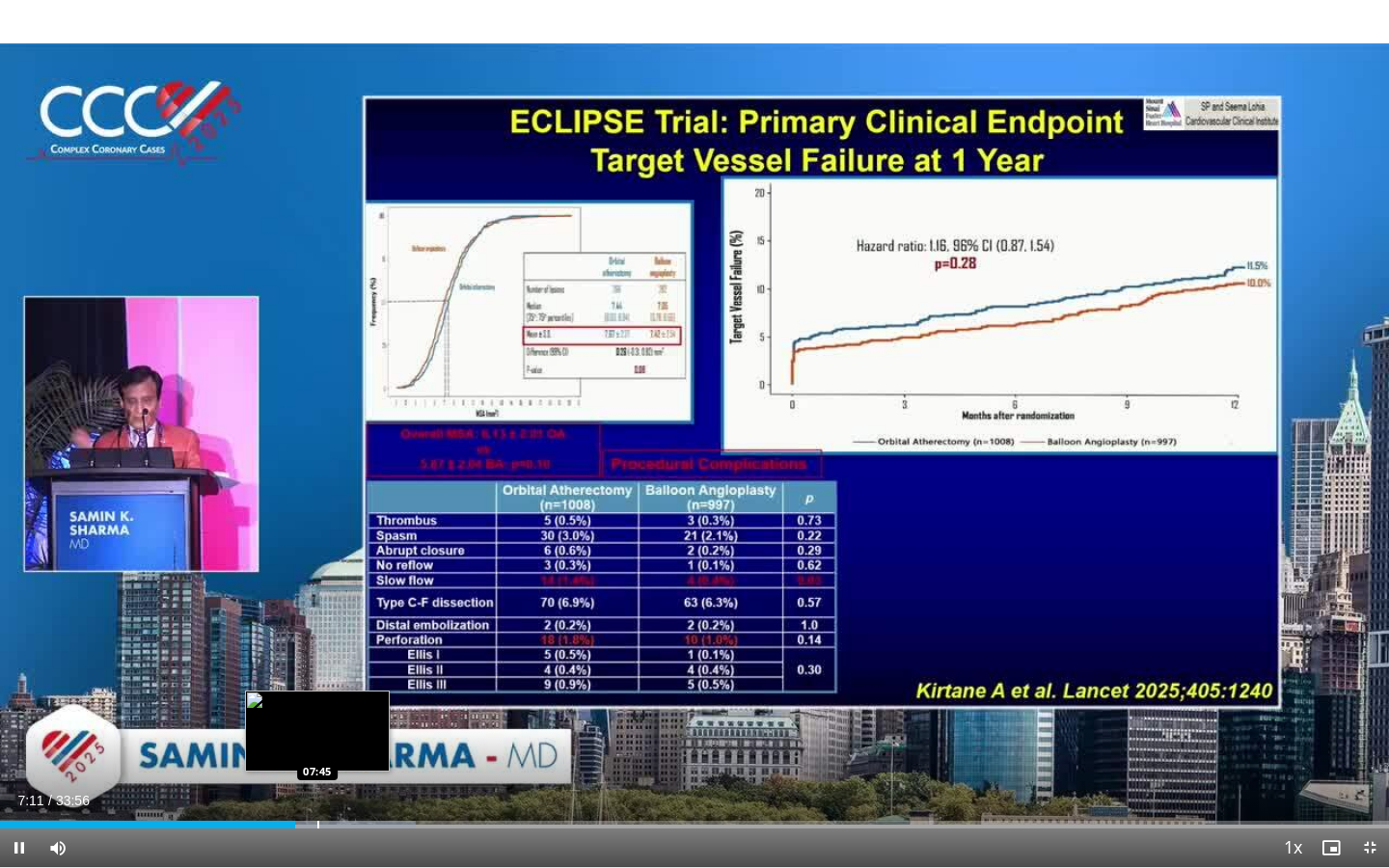 click at bounding box center (318, 825) 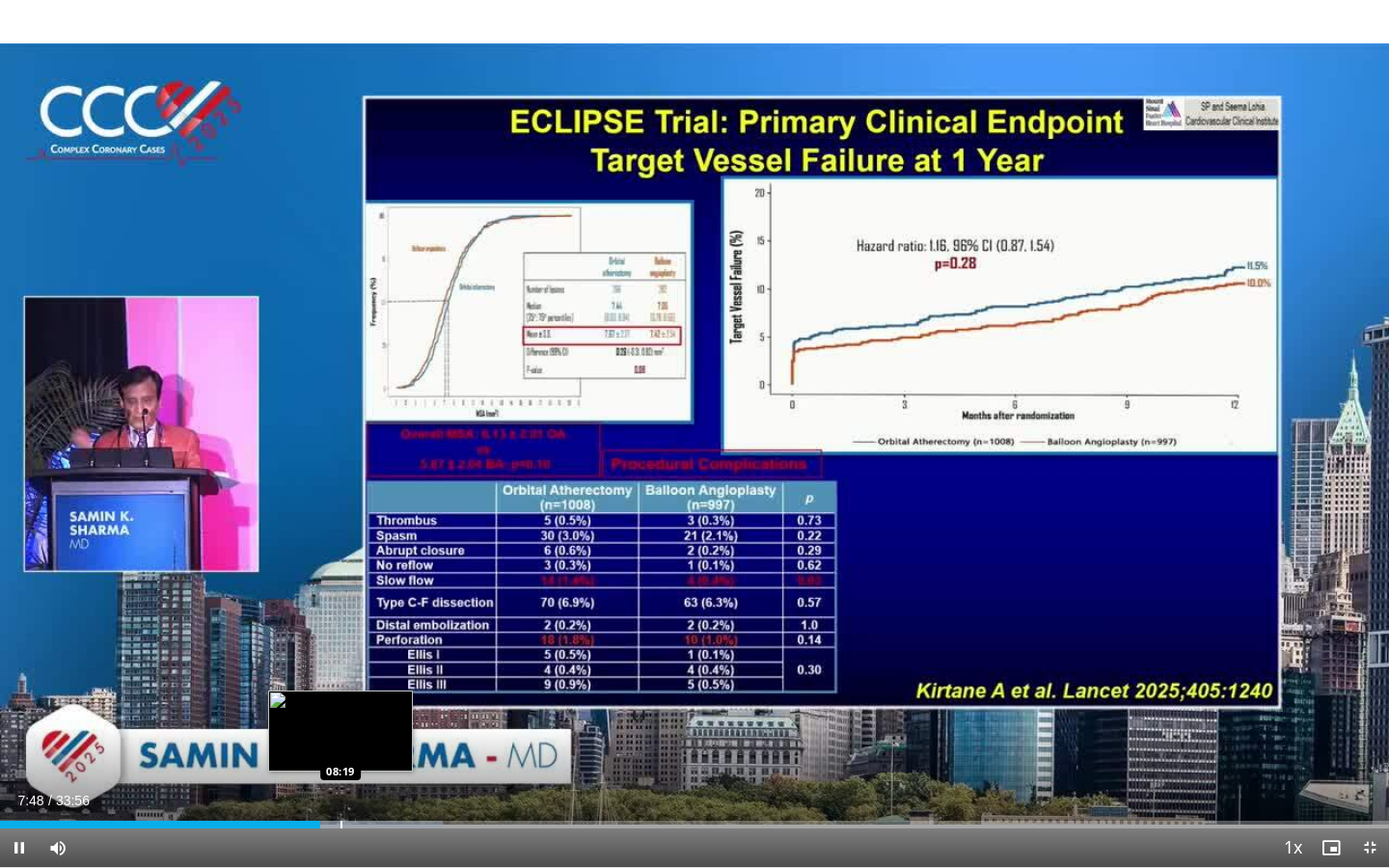 click on "Loaded :  31.85% 07:49 08:19" at bounding box center (694, 819) 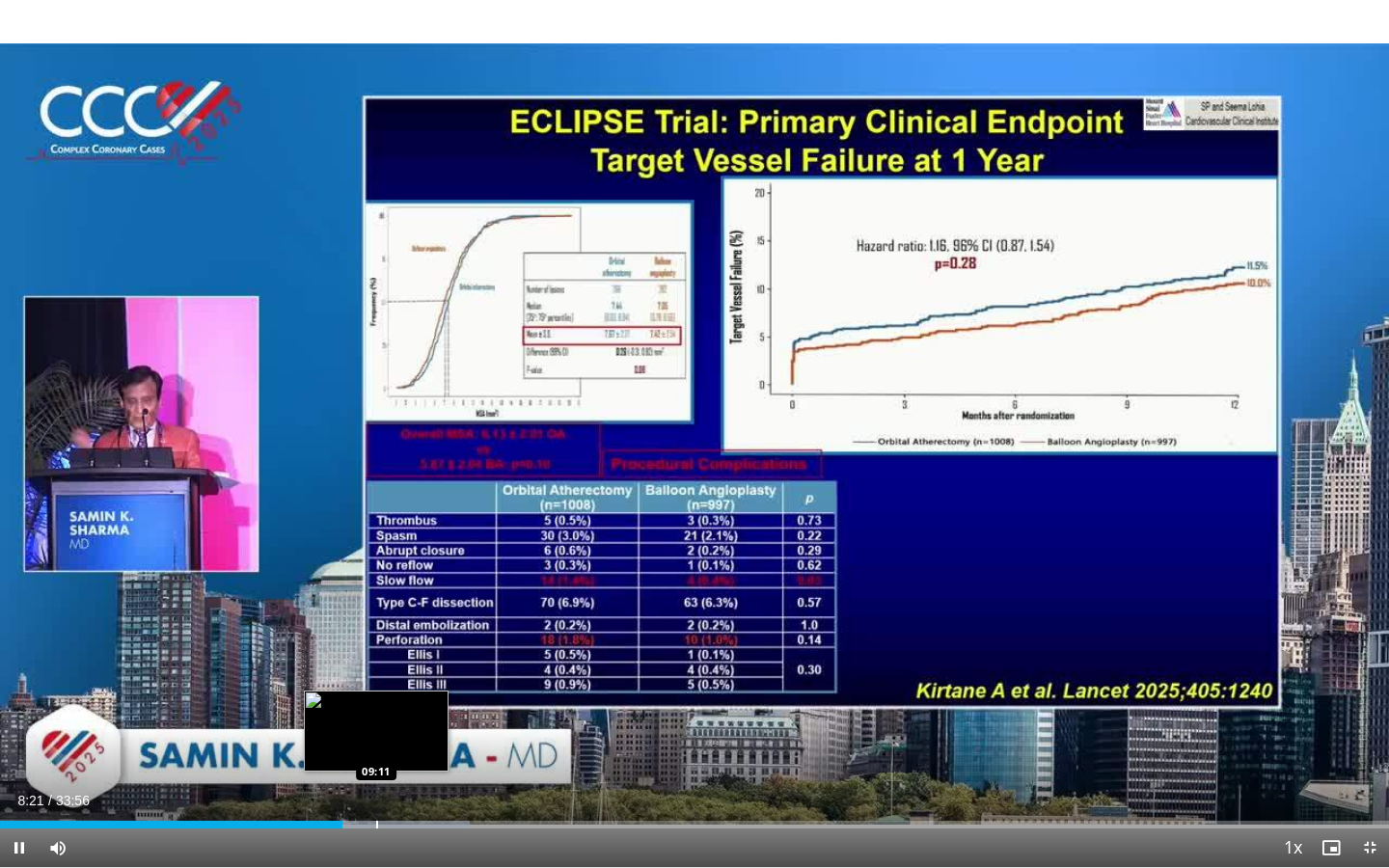 click at bounding box center [377, 825] 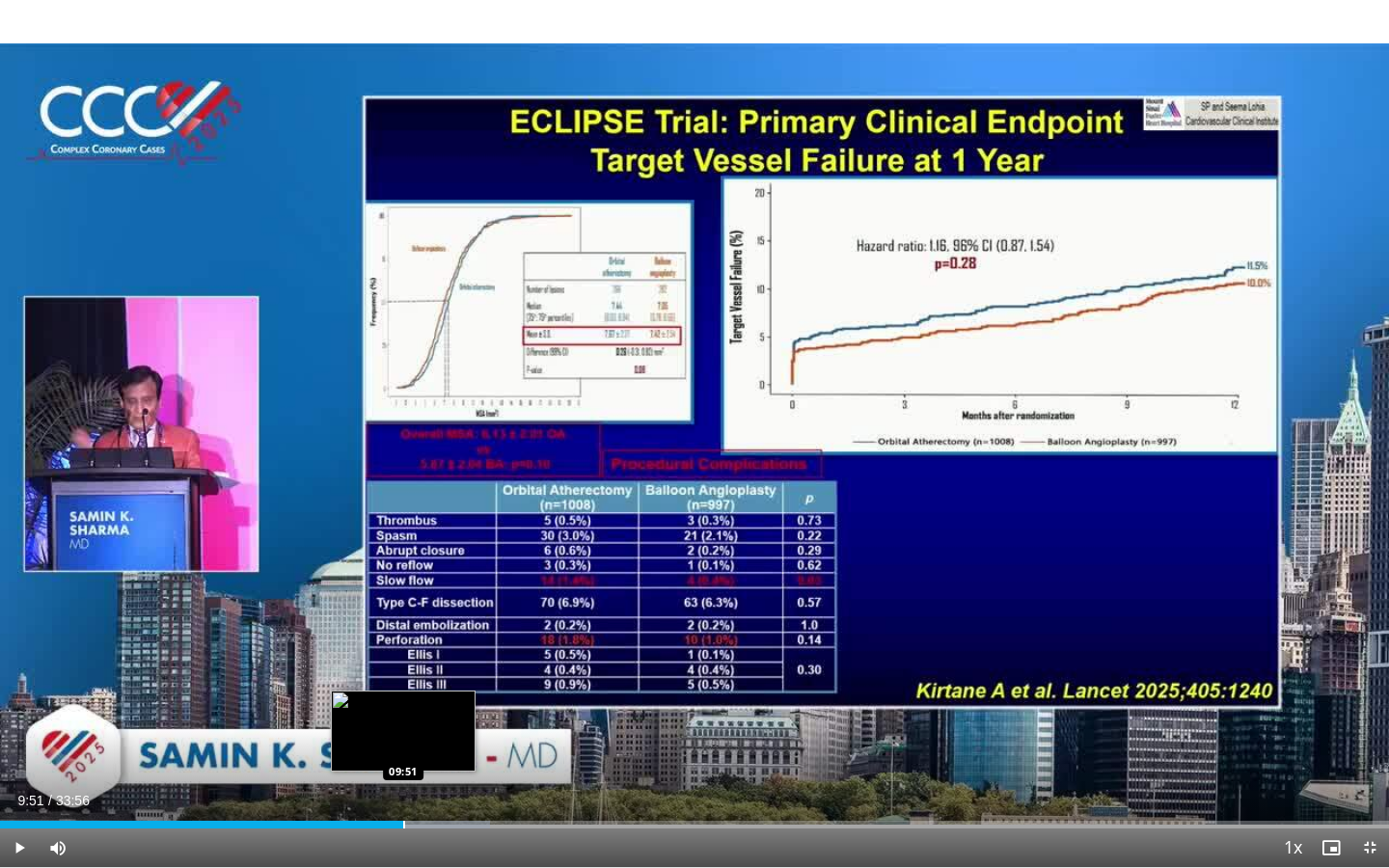 click on "Loaded :  35.30% 09:14 09:51" at bounding box center [694, 819] 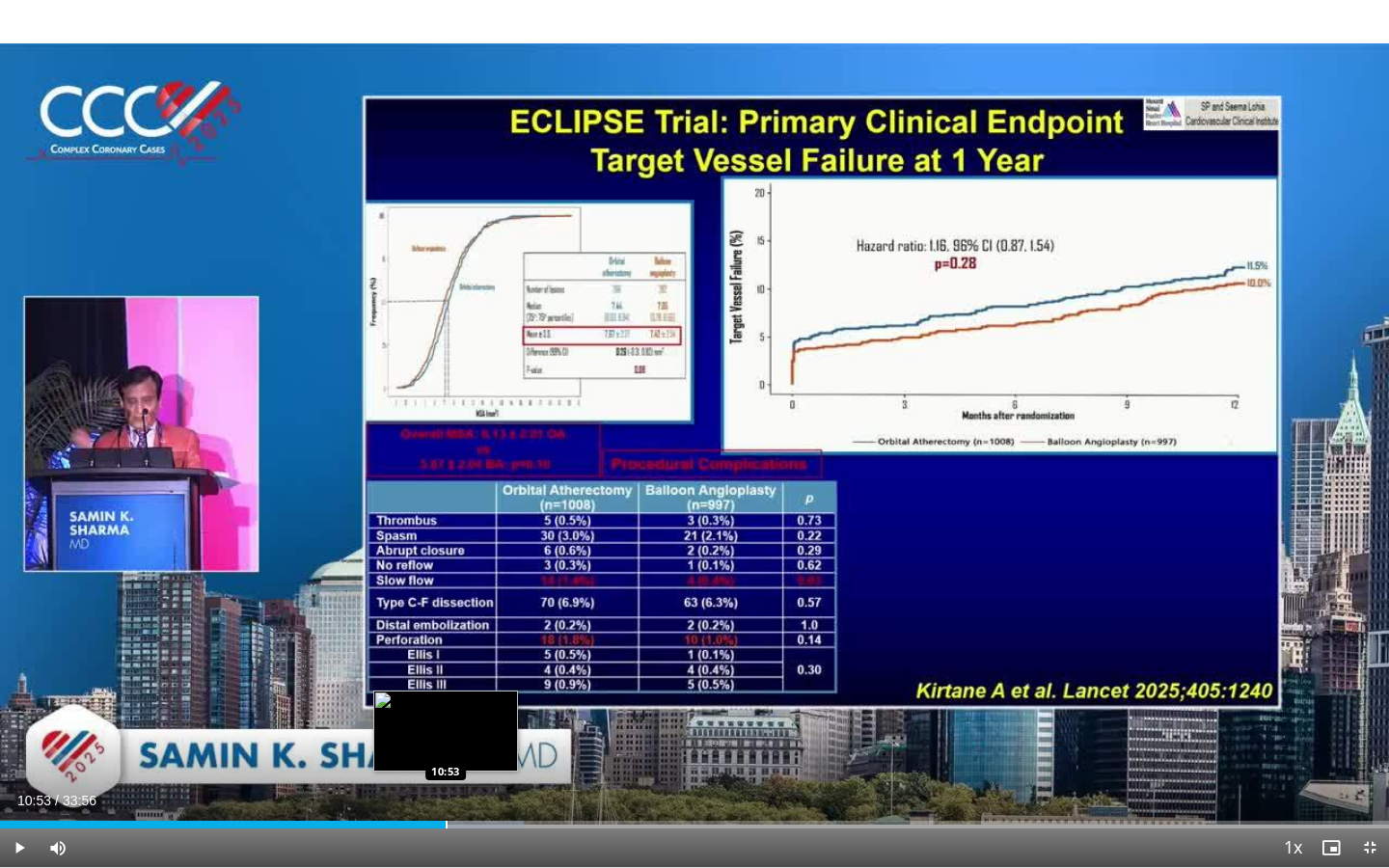 click on "Loaded :  37.74% 09:53 10:53" at bounding box center [694, 819] 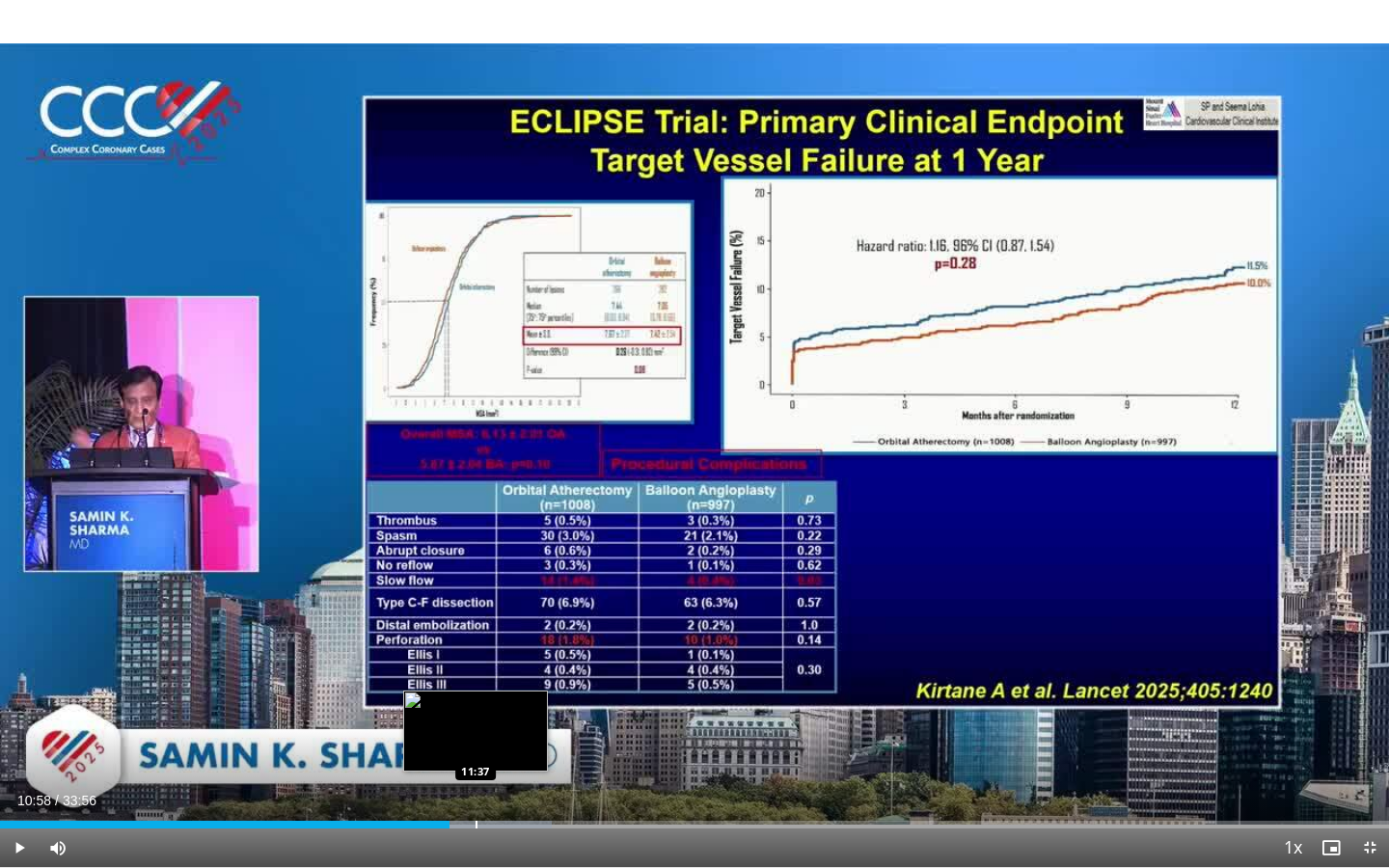 click at bounding box center (477, 825) 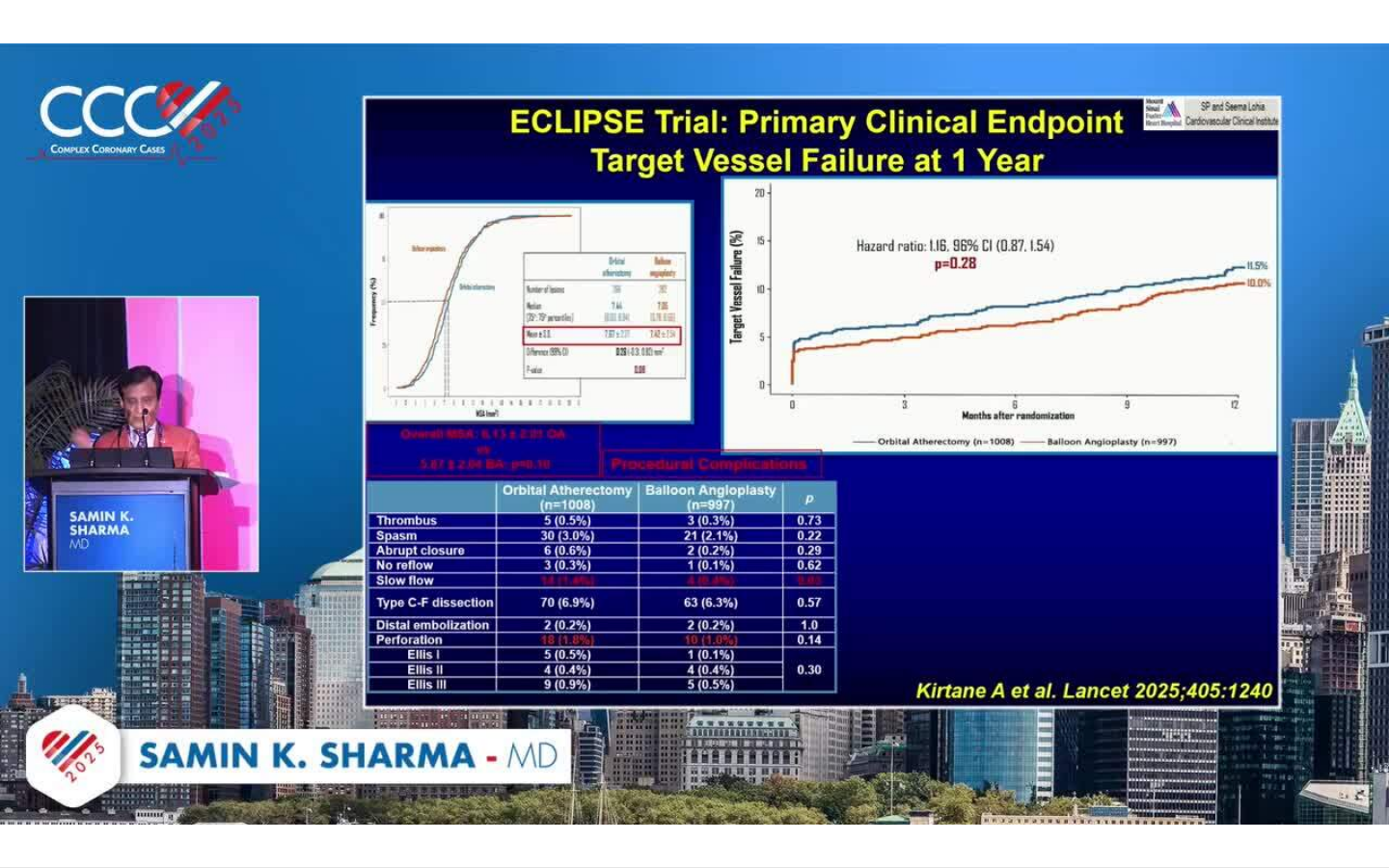 click on "10 seconds
Tap to unmute" at bounding box center (694, 433) 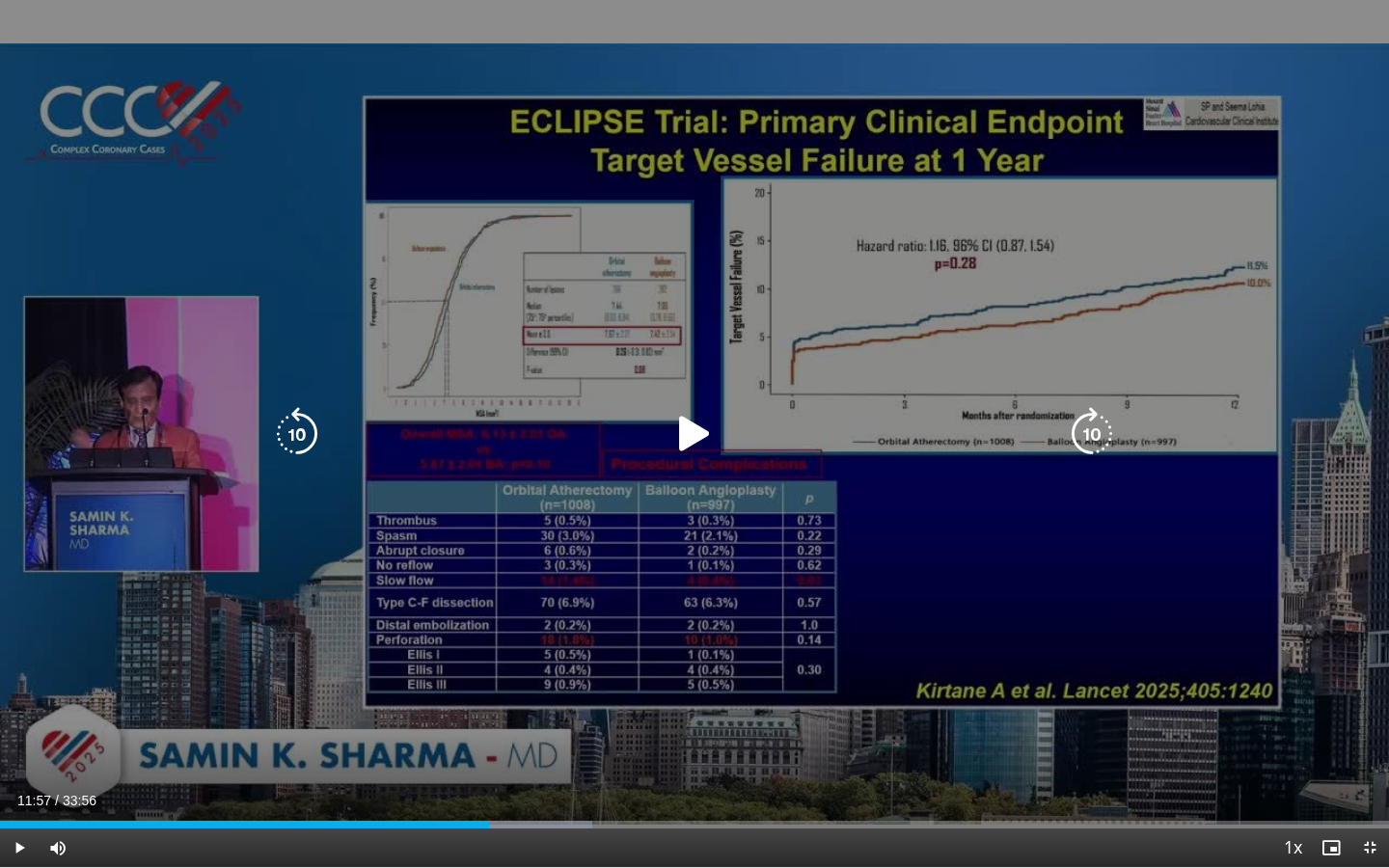 click at bounding box center [694, 434] 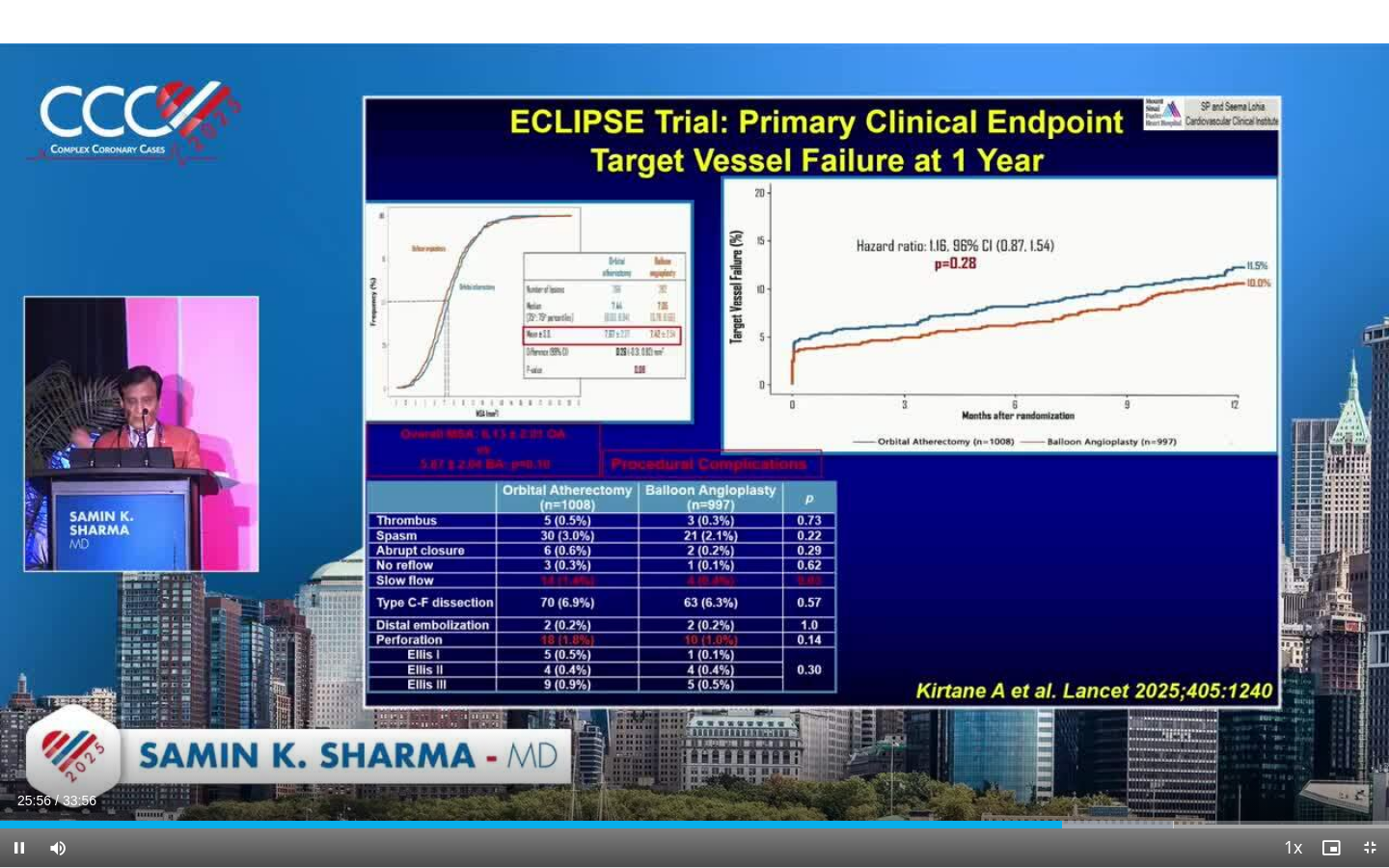click at bounding box center [19, 848] 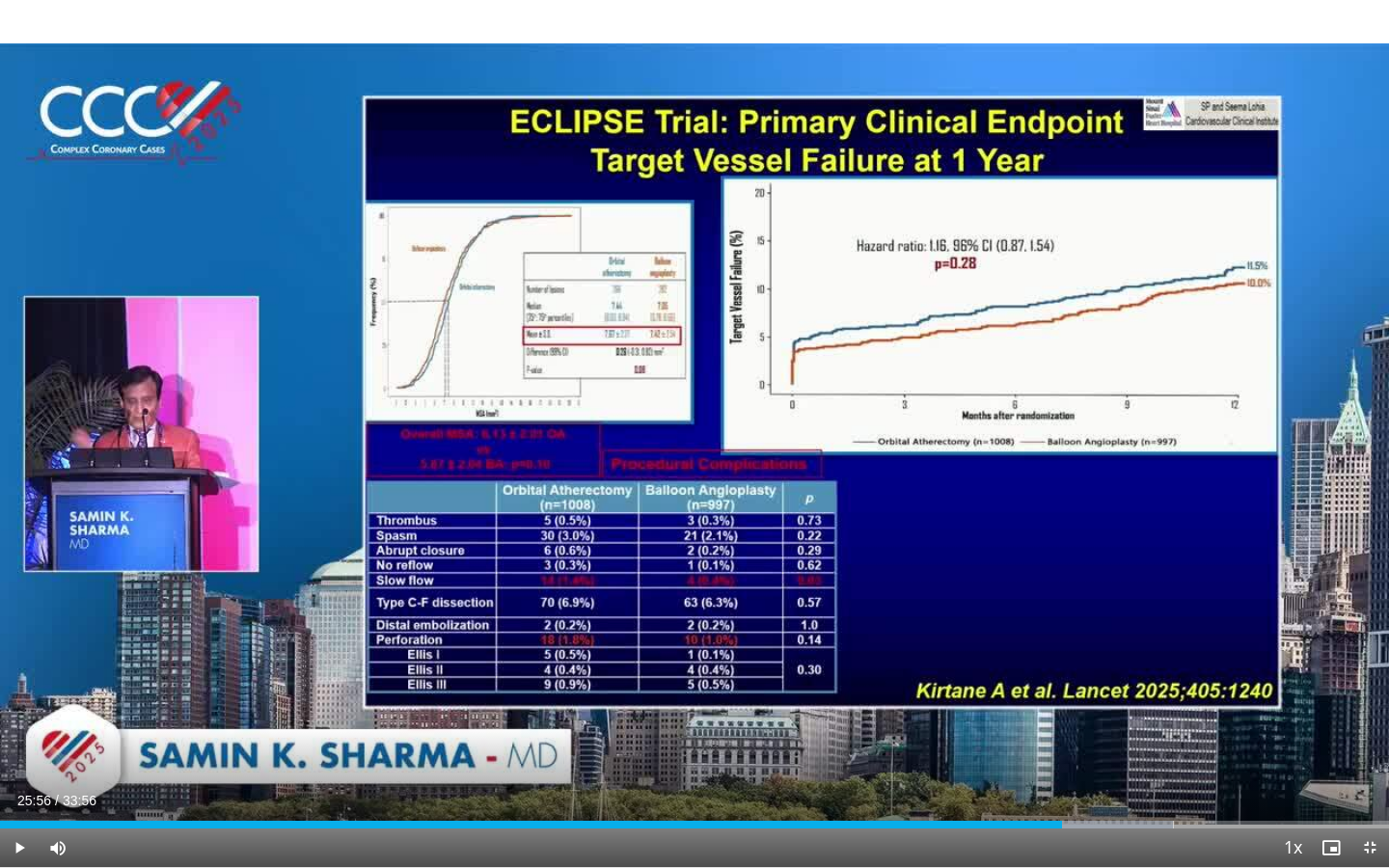 click at bounding box center (19, 848) 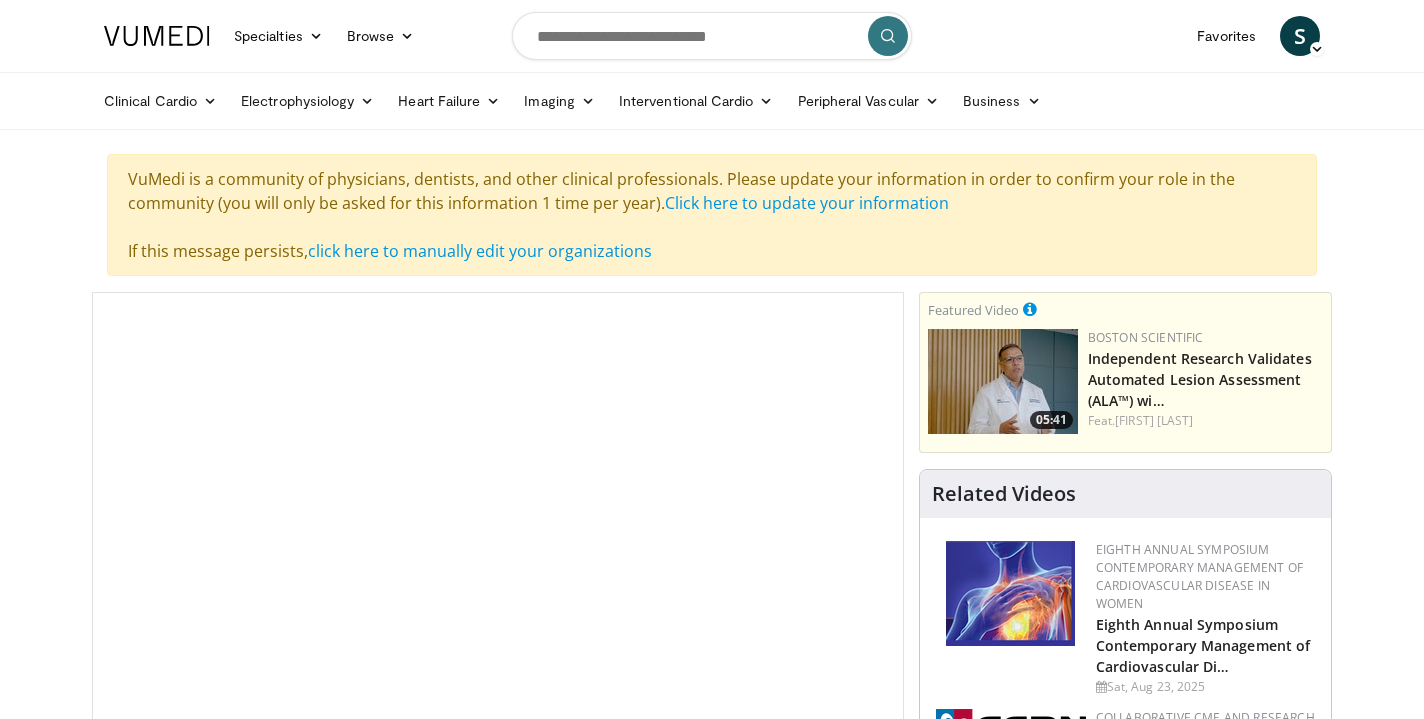 scroll, scrollTop: 0, scrollLeft: 0, axis: both 